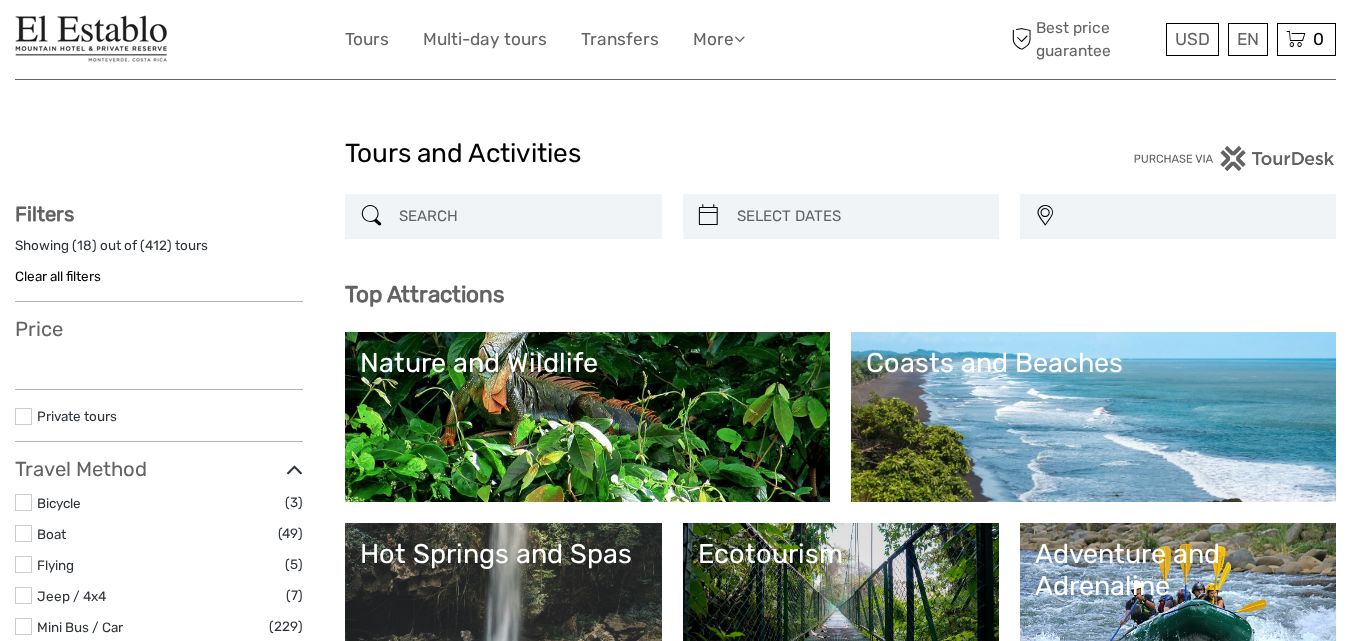 select 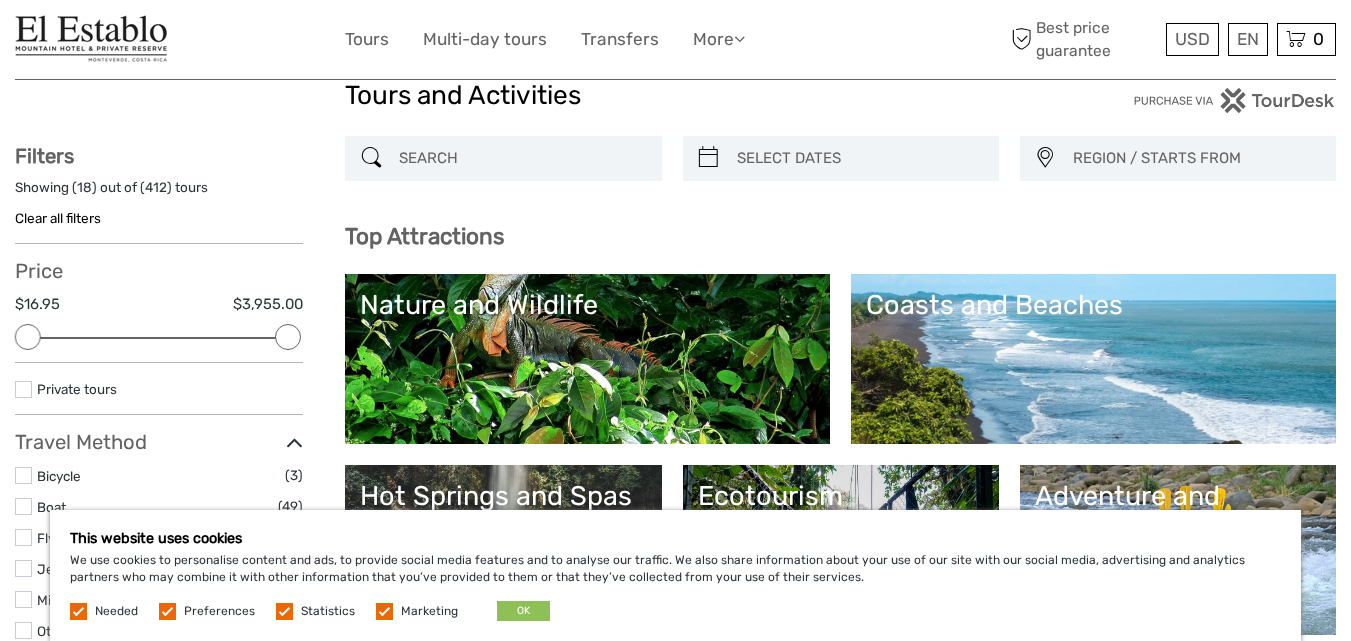 scroll, scrollTop: 117, scrollLeft: 0, axis: vertical 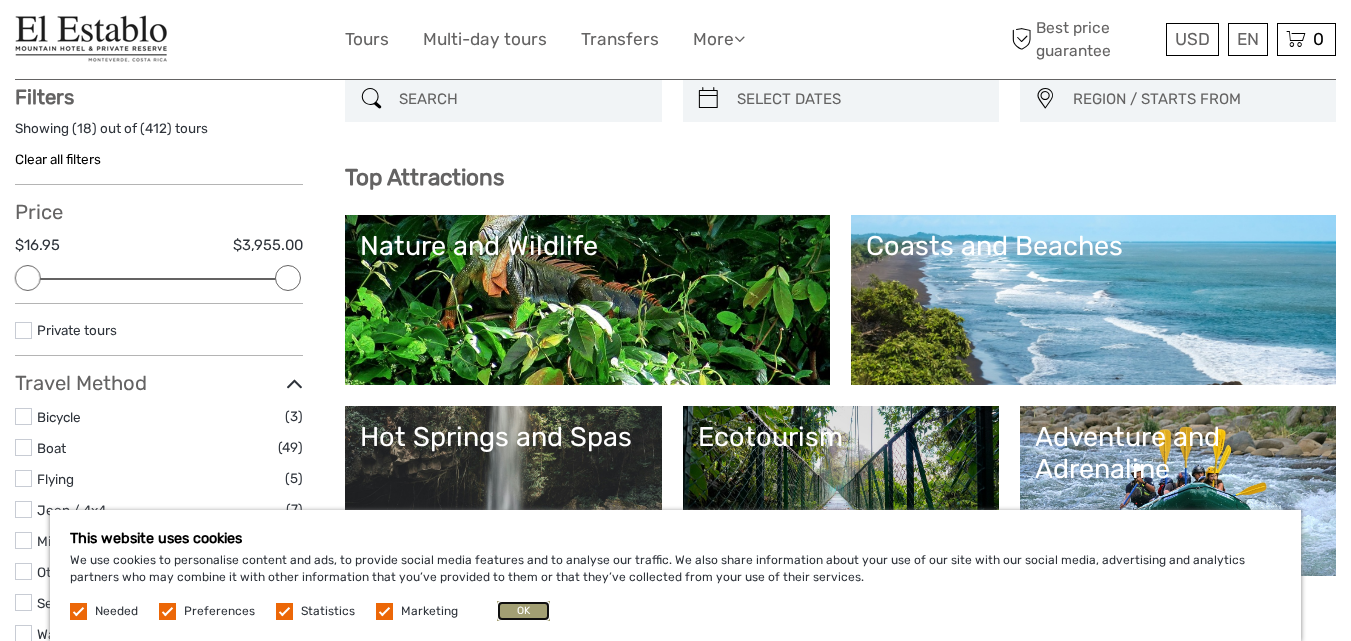 click on "OK" at bounding box center [523, 611] 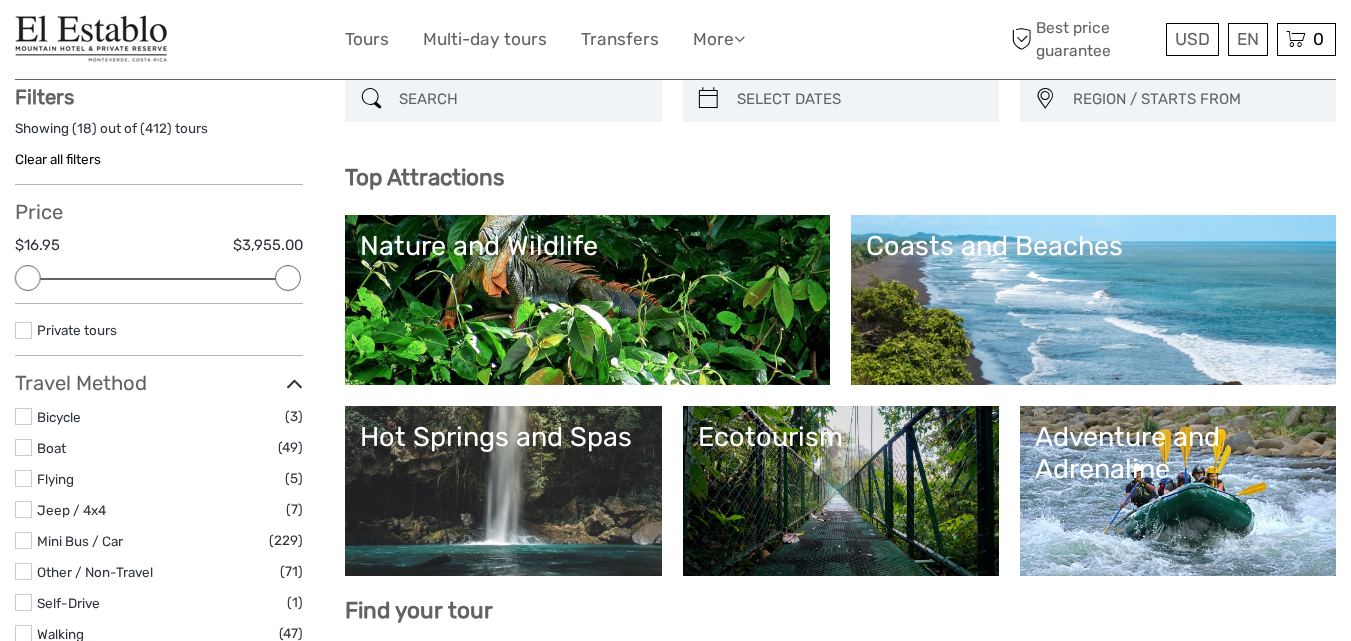 click on "Coasts and Beaches" at bounding box center (1093, 300) 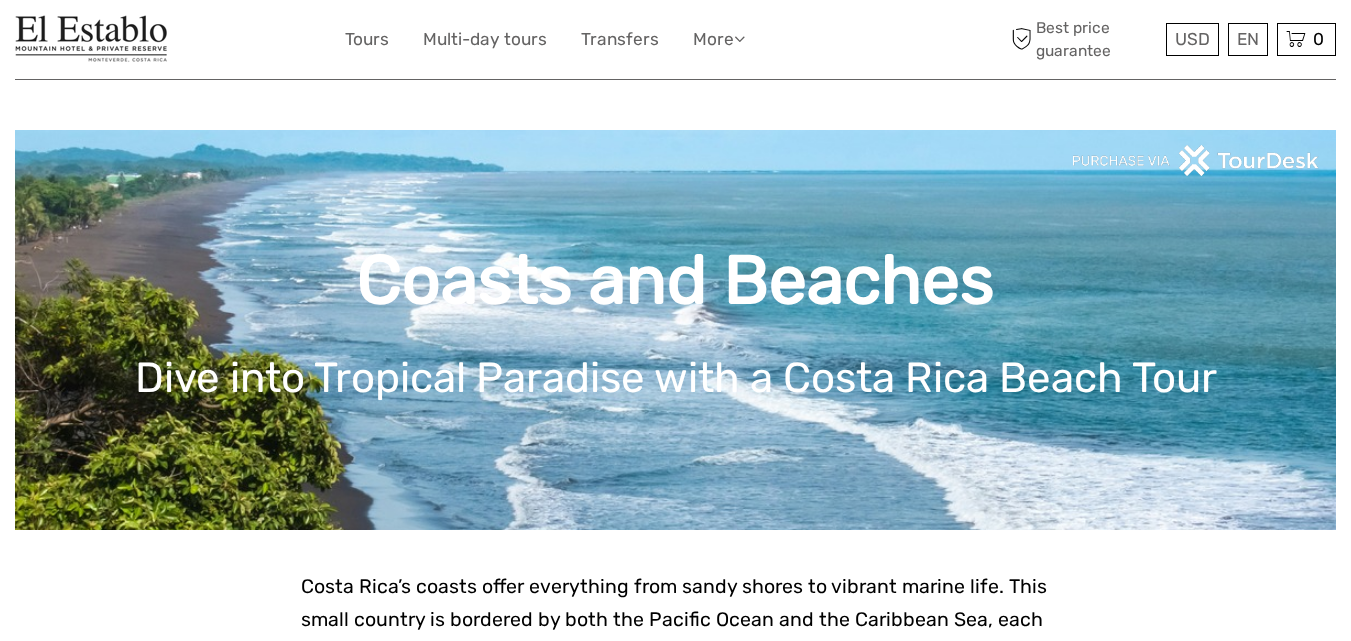 scroll, scrollTop: 0, scrollLeft: 0, axis: both 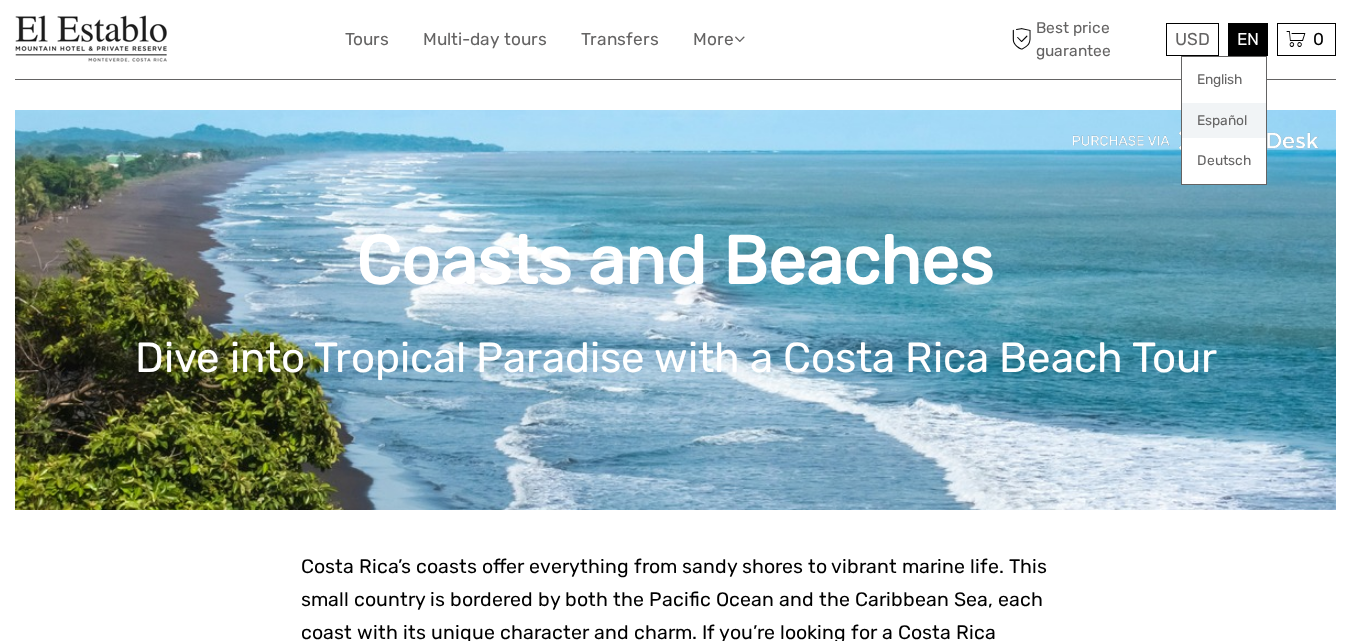 click on "Español" at bounding box center (1224, 121) 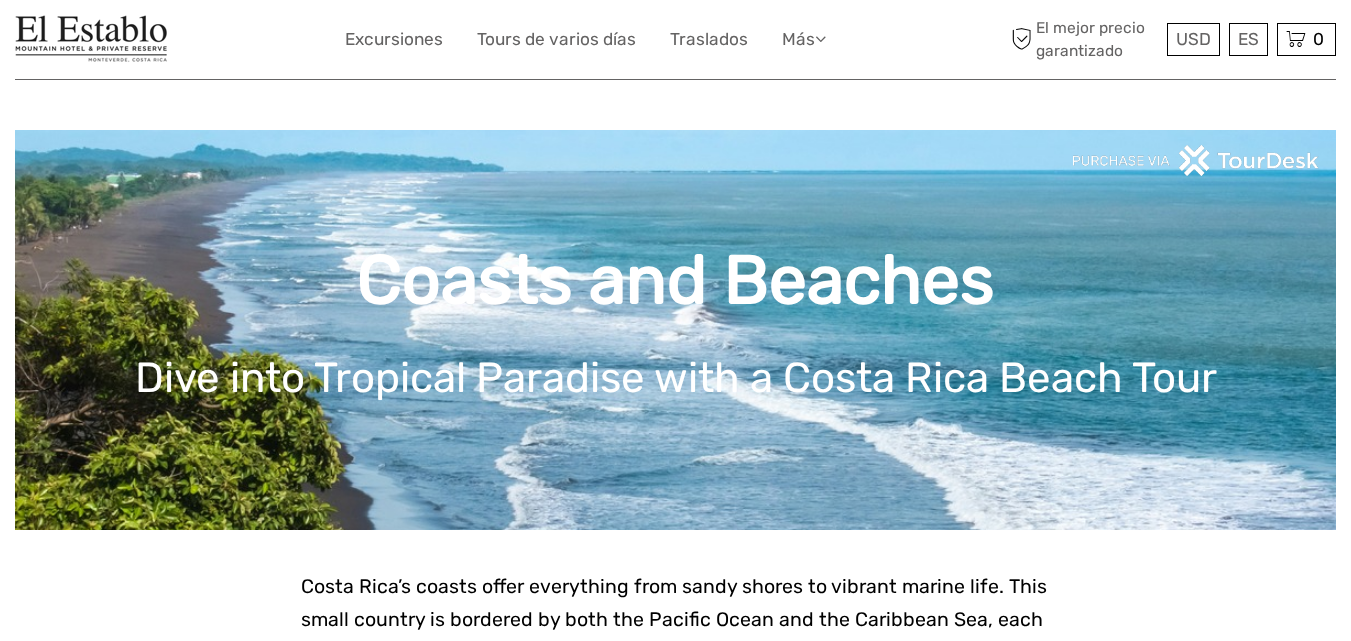 scroll, scrollTop: 0, scrollLeft: 0, axis: both 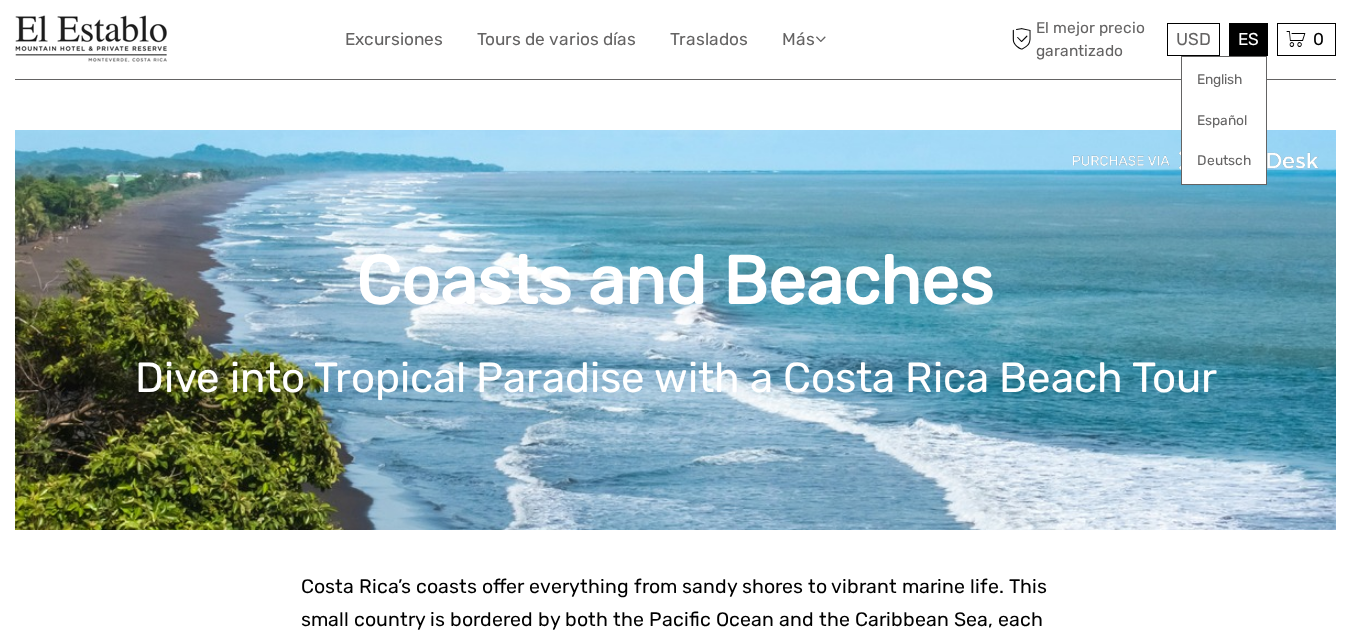 click on "ES
English
Español
Deutsch" at bounding box center [1248, 39] 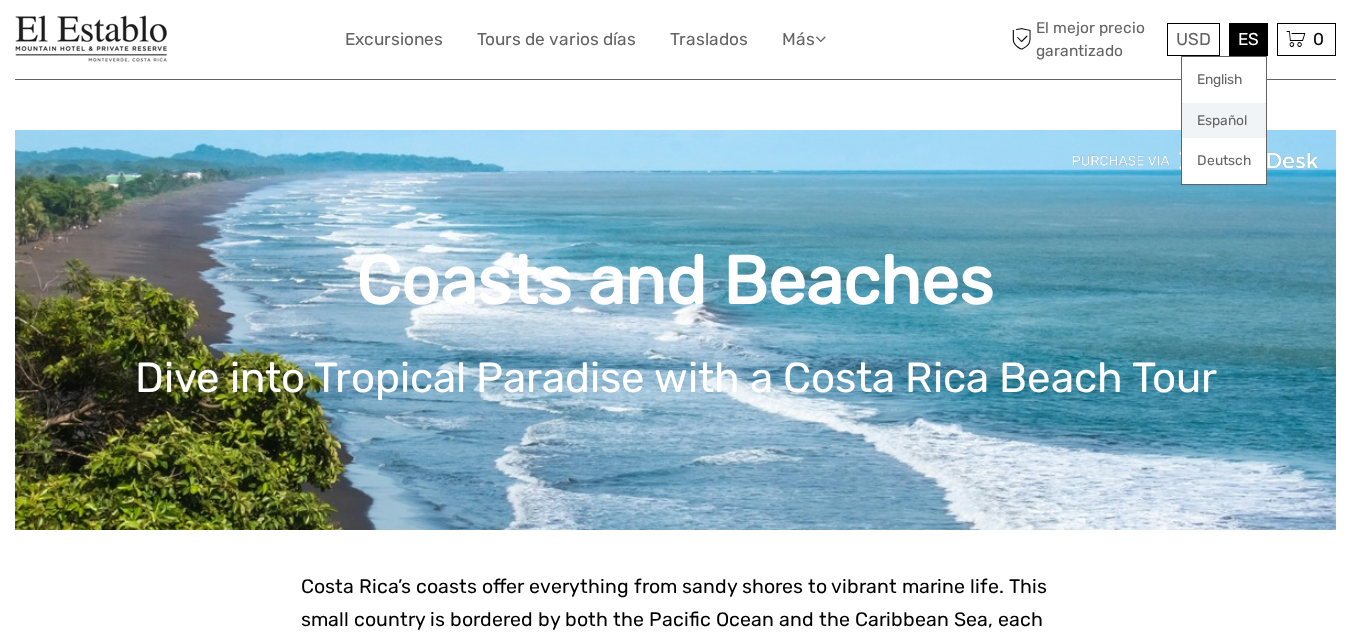 click on "Español" at bounding box center (1224, 121) 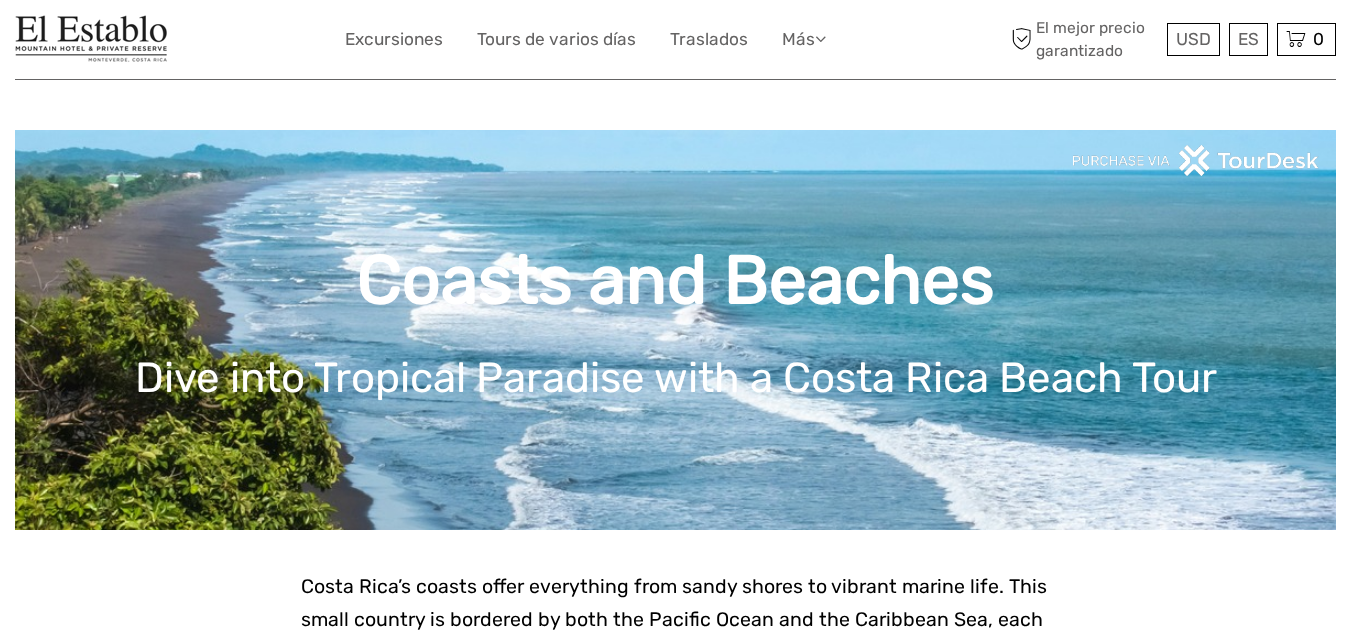 scroll, scrollTop: 0, scrollLeft: 0, axis: both 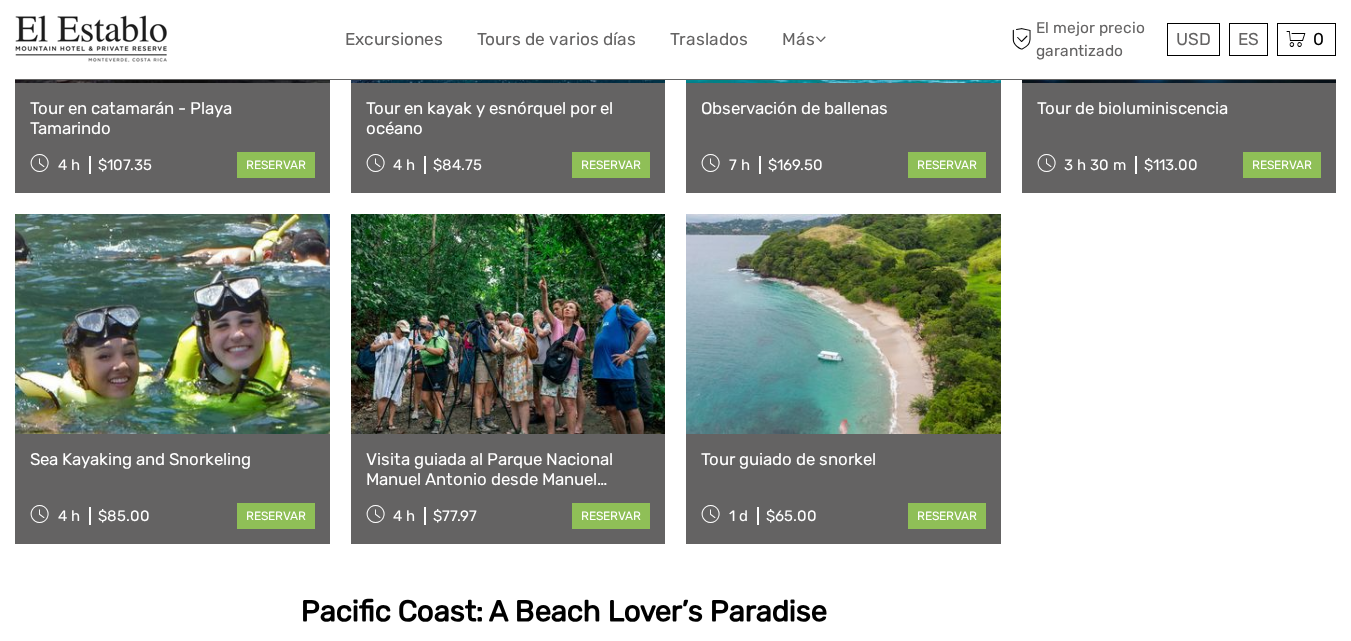 click on "Visita guiada al Parque Nacional Manuel Antonio desde Manuel Antonio" at bounding box center (508, 469) 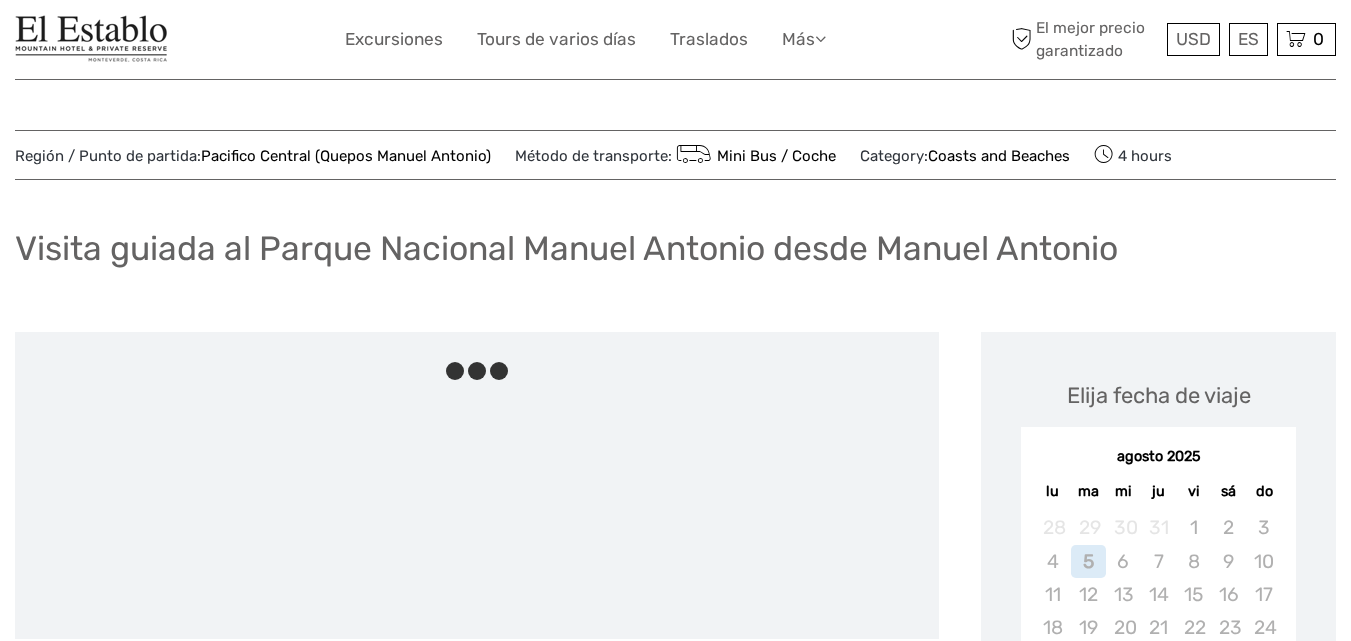 scroll, scrollTop: 0, scrollLeft: 0, axis: both 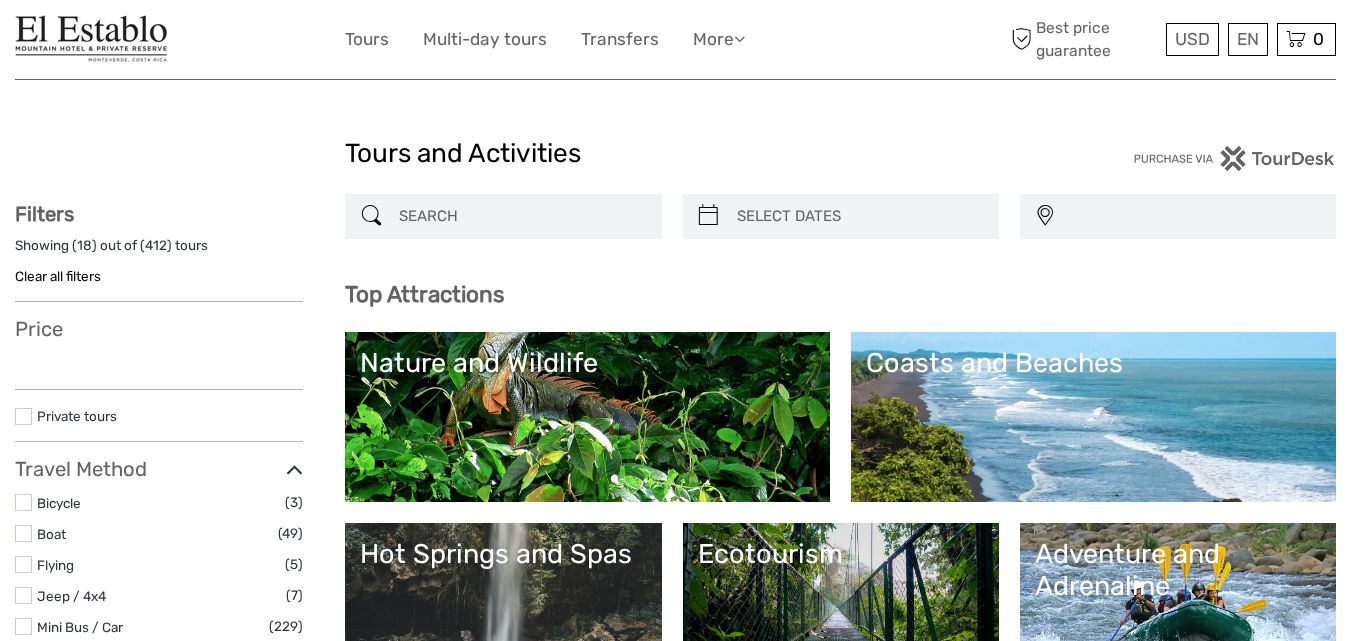 select 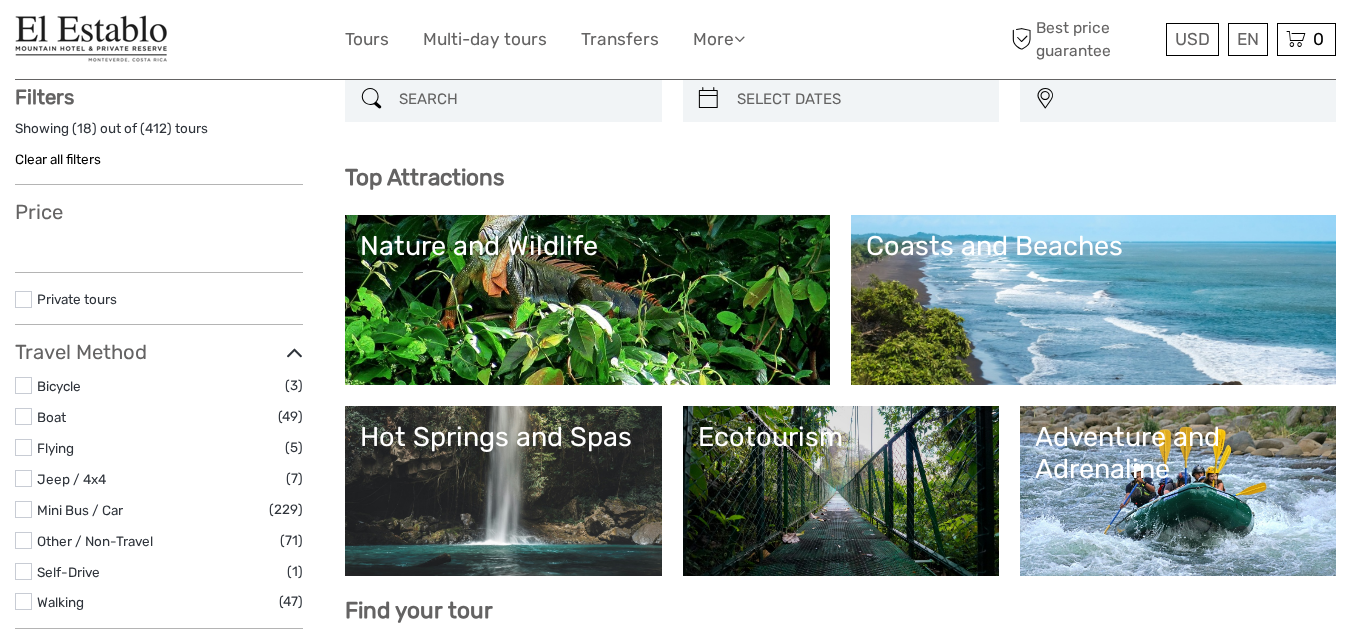 select 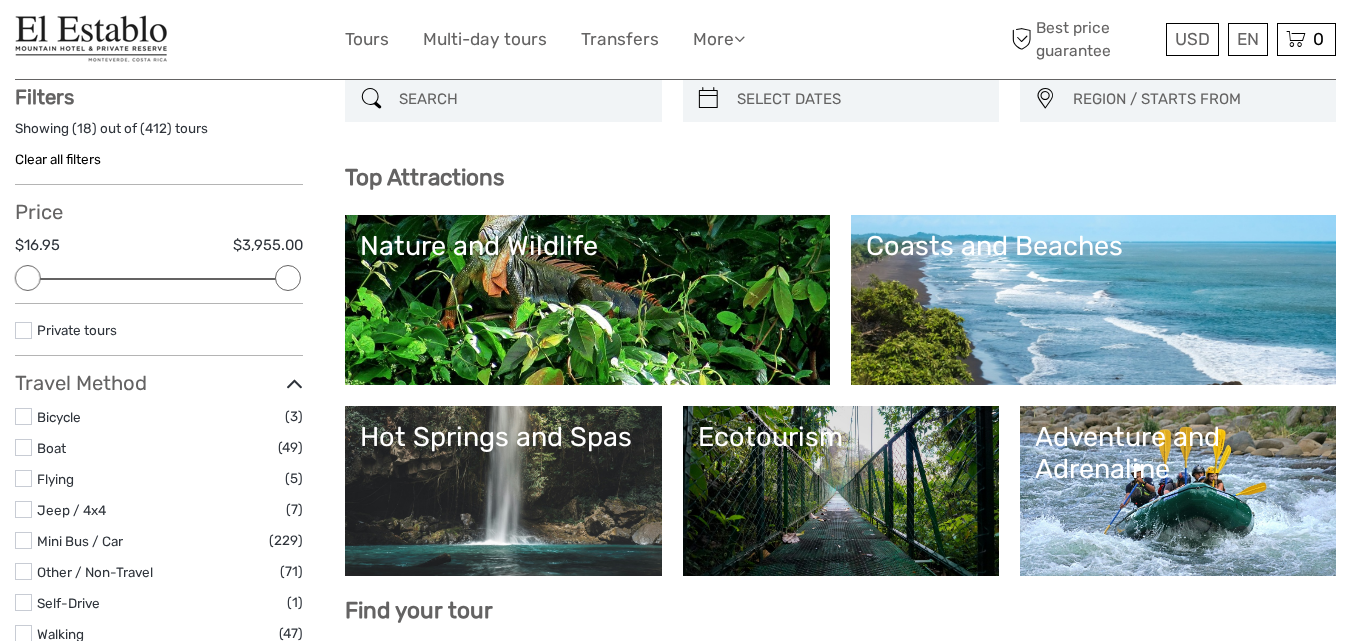 scroll, scrollTop: 0, scrollLeft: 0, axis: both 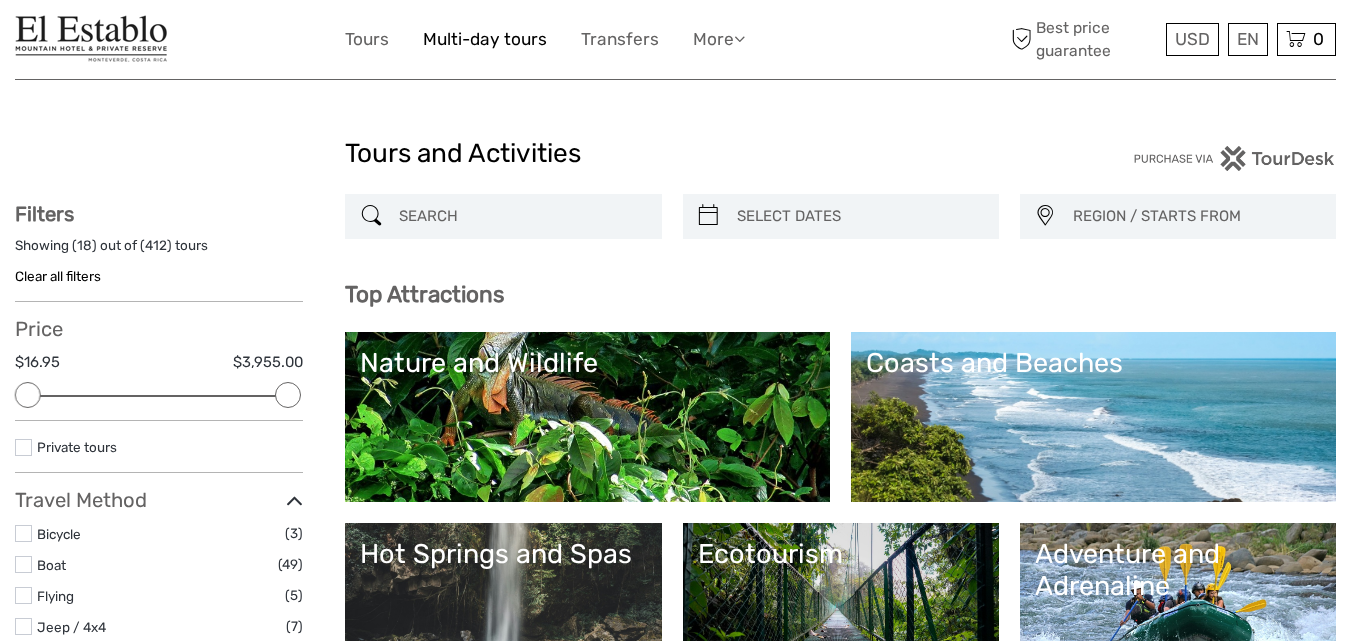 click on "Multi-day tours" at bounding box center (485, 39) 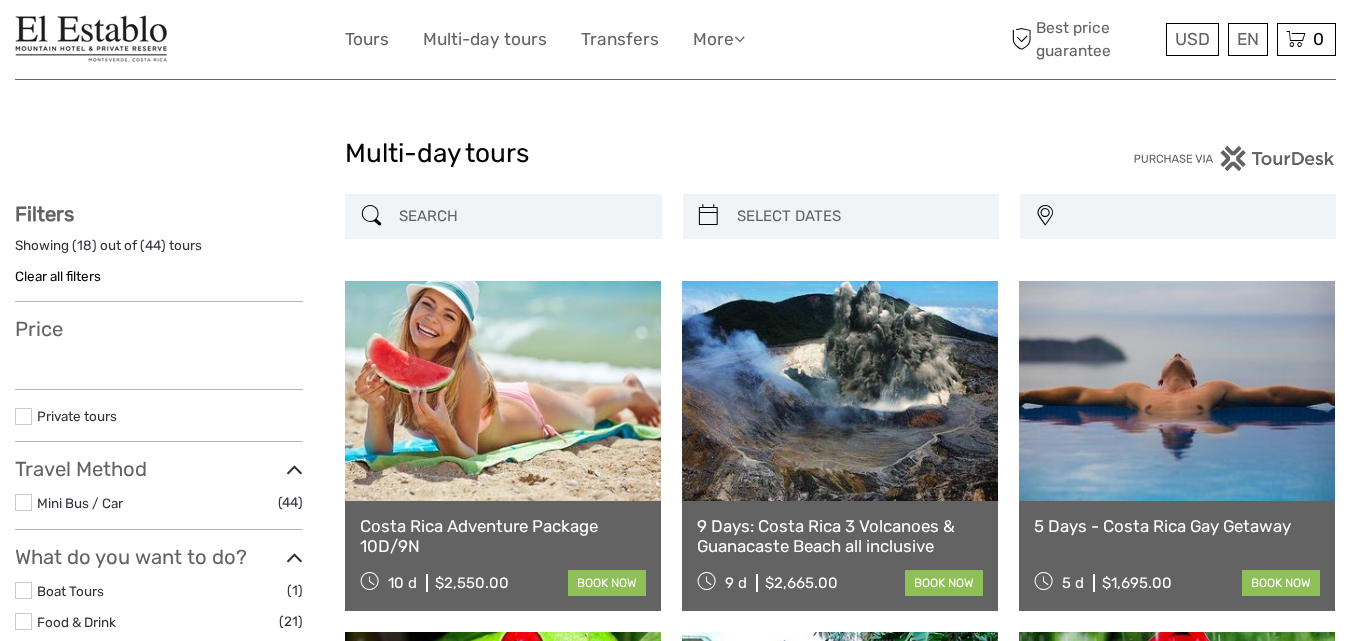 select 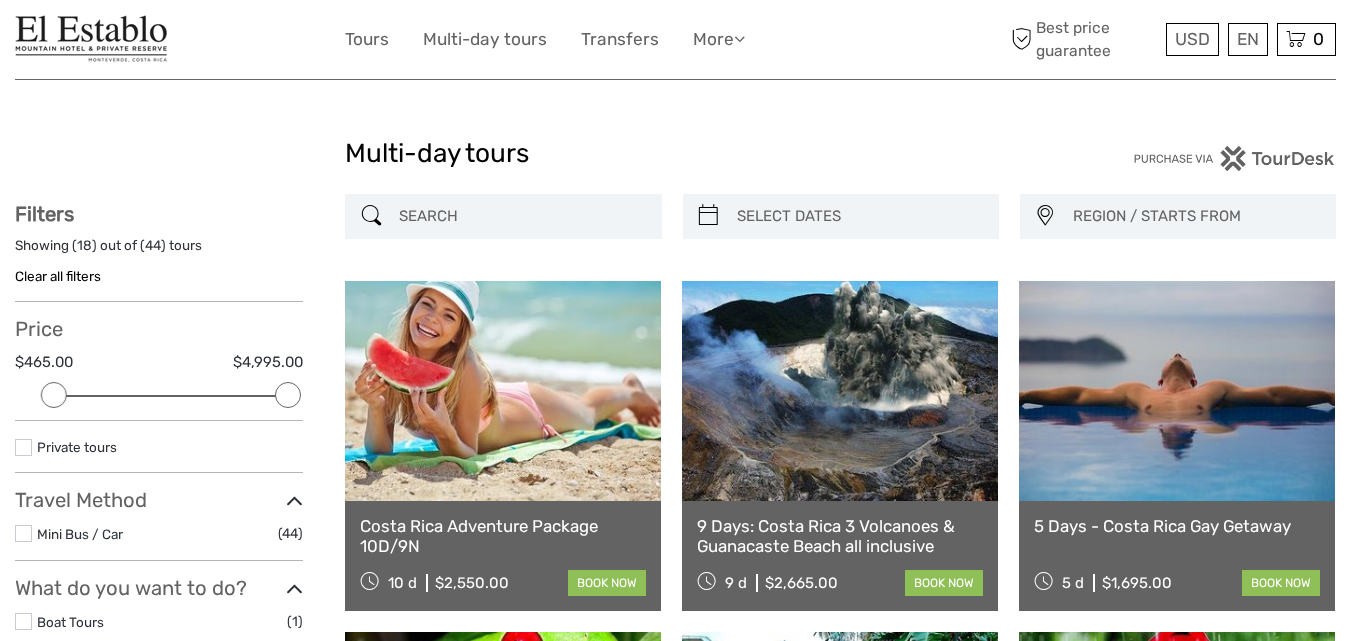 scroll, scrollTop: 0, scrollLeft: 0, axis: both 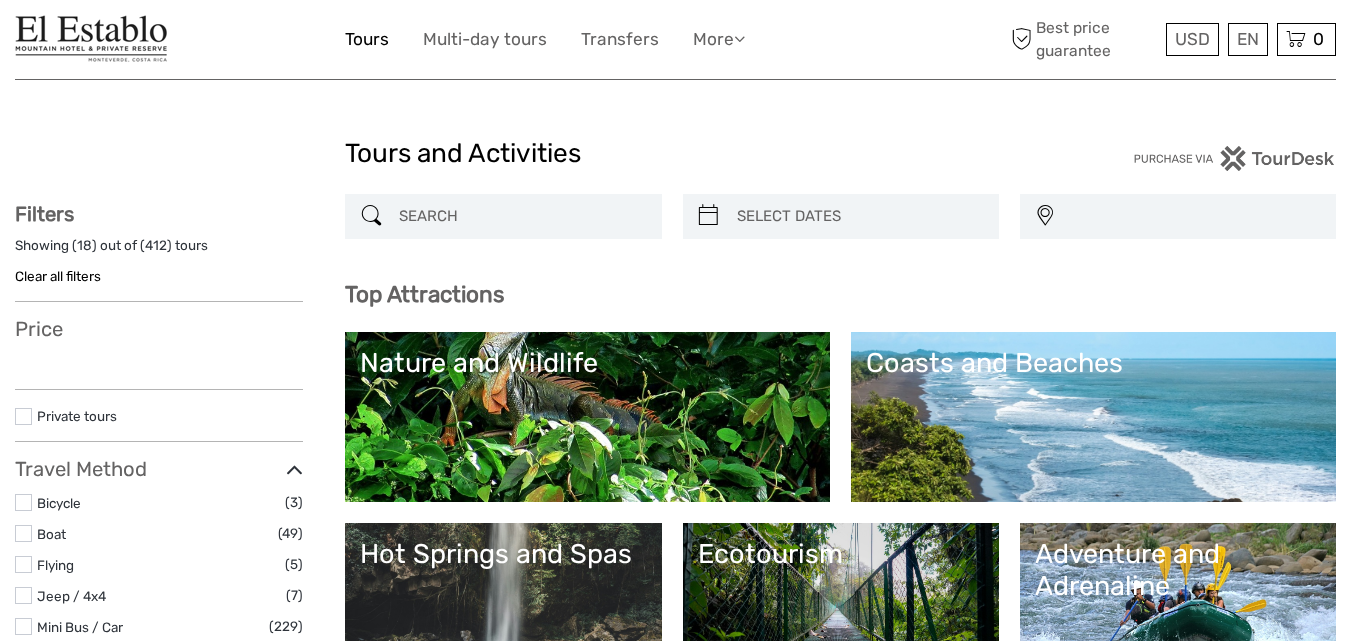click on "Tours" at bounding box center [367, 39] 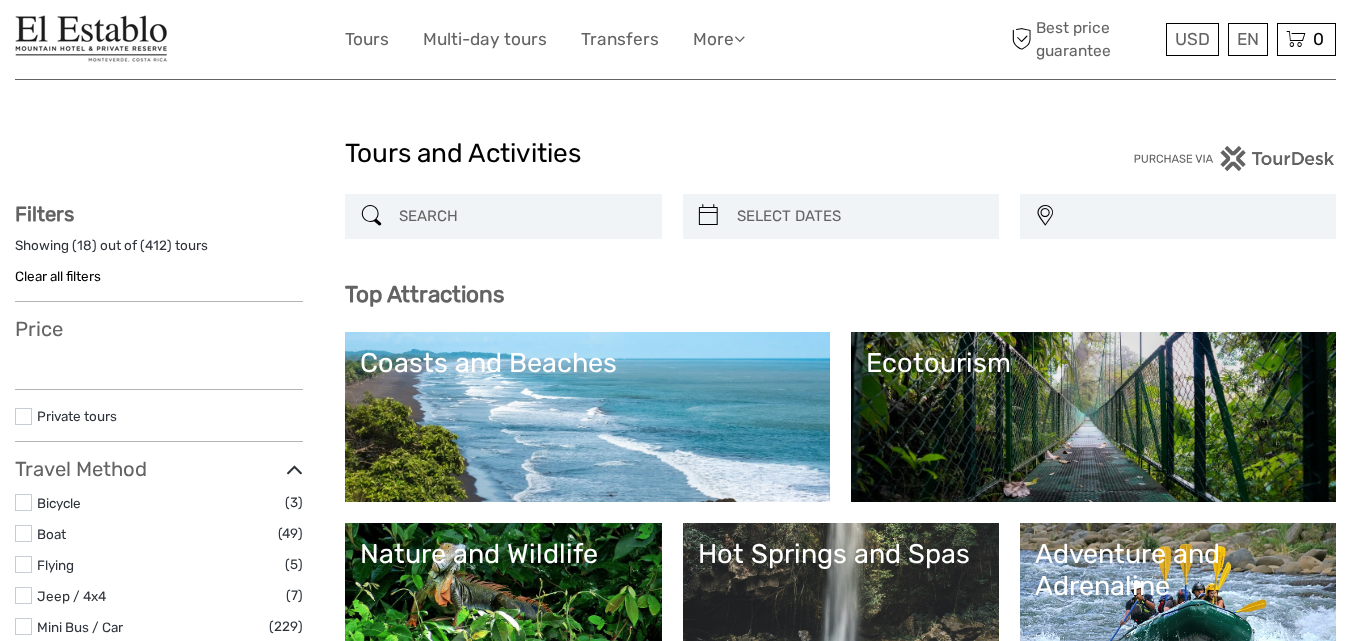 select 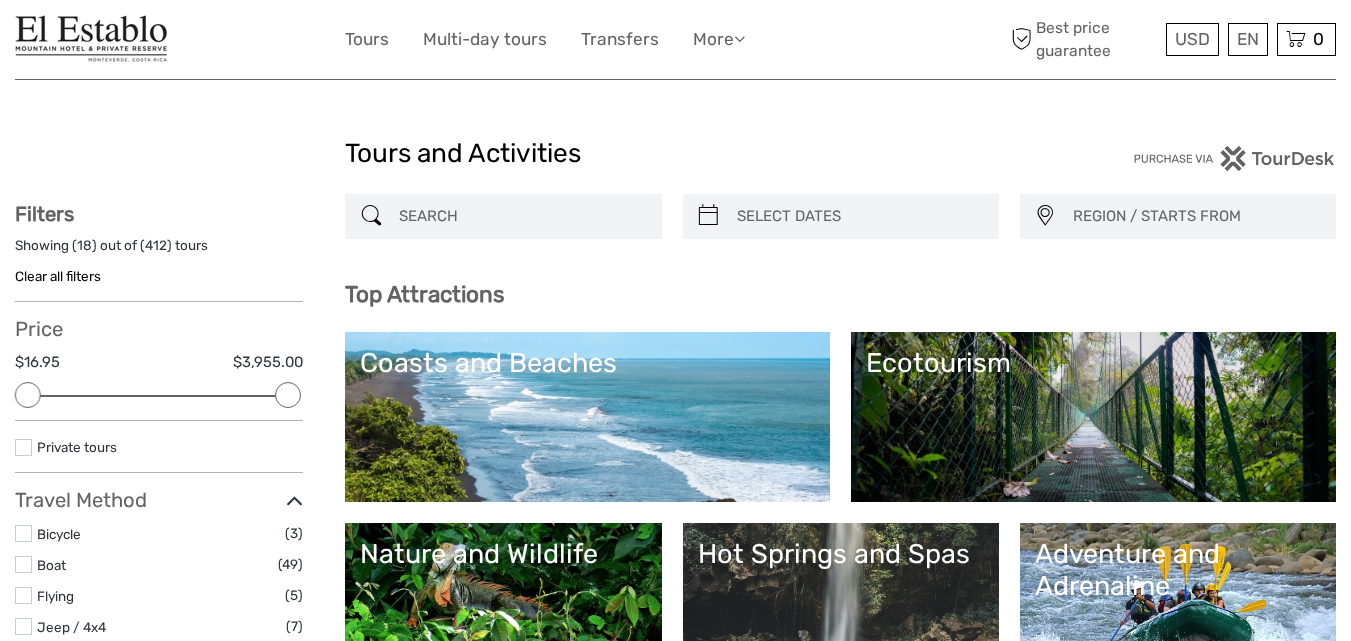 scroll, scrollTop: 0, scrollLeft: 0, axis: both 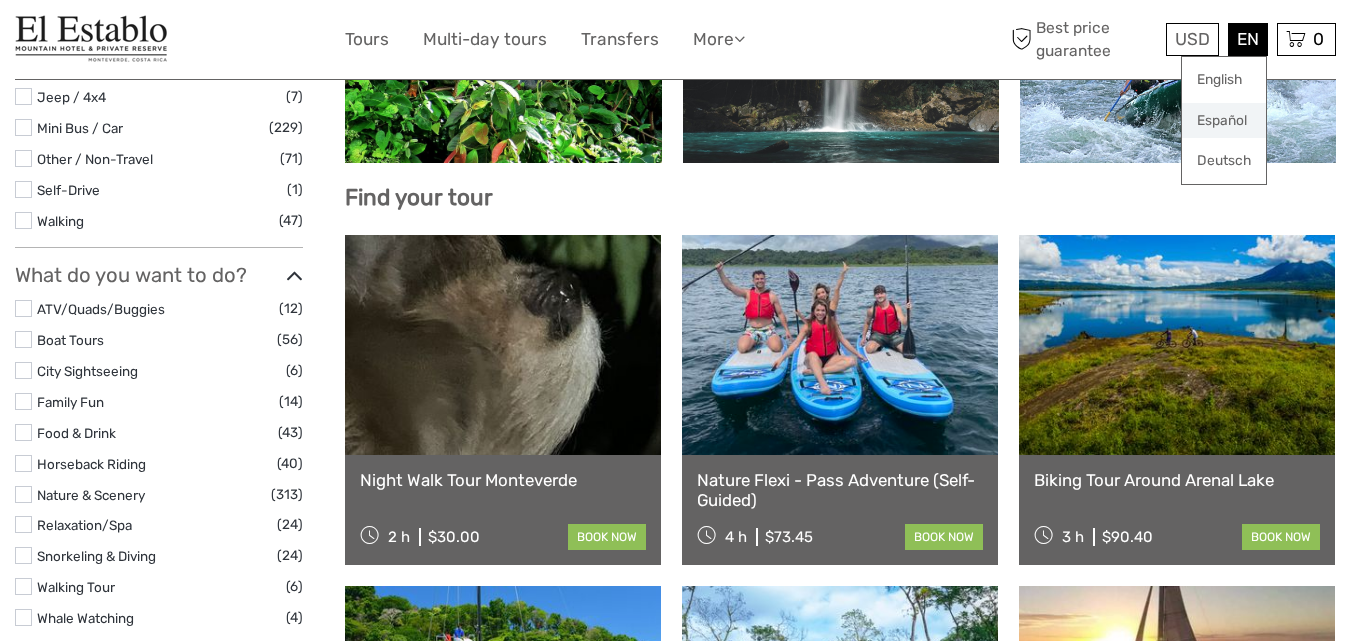 click on "Español" at bounding box center [1224, 121] 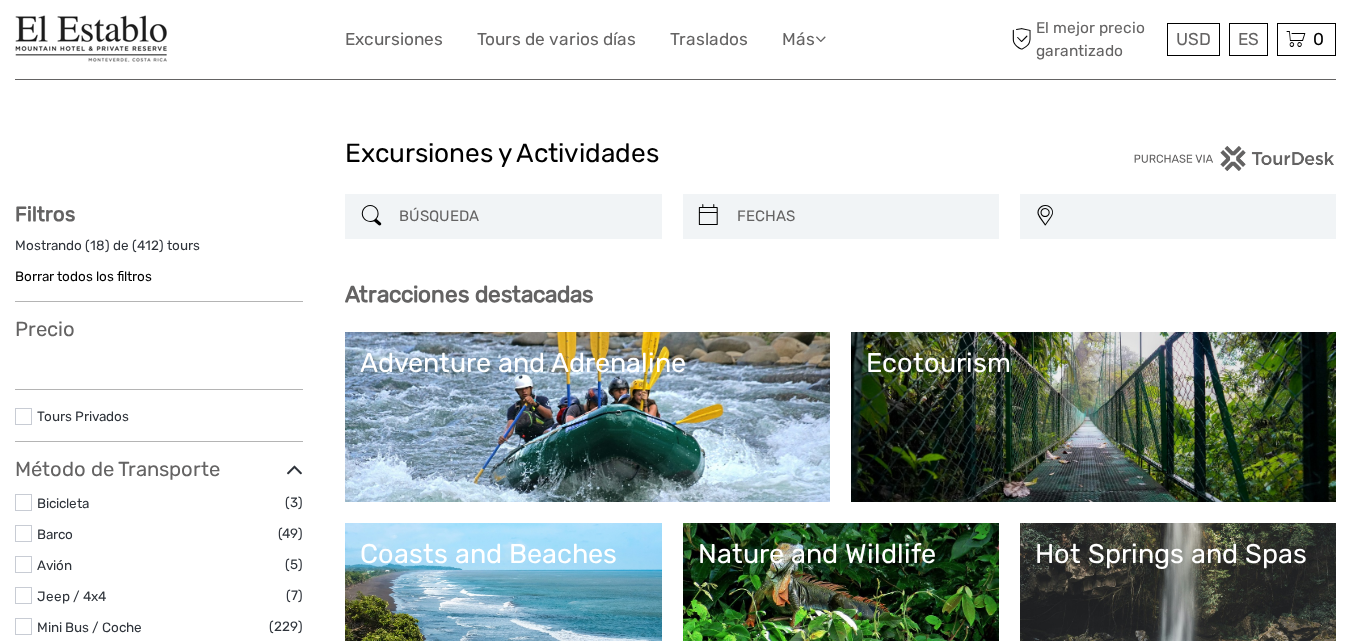scroll, scrollTop: 0, scrollLeft: 0, axis: both 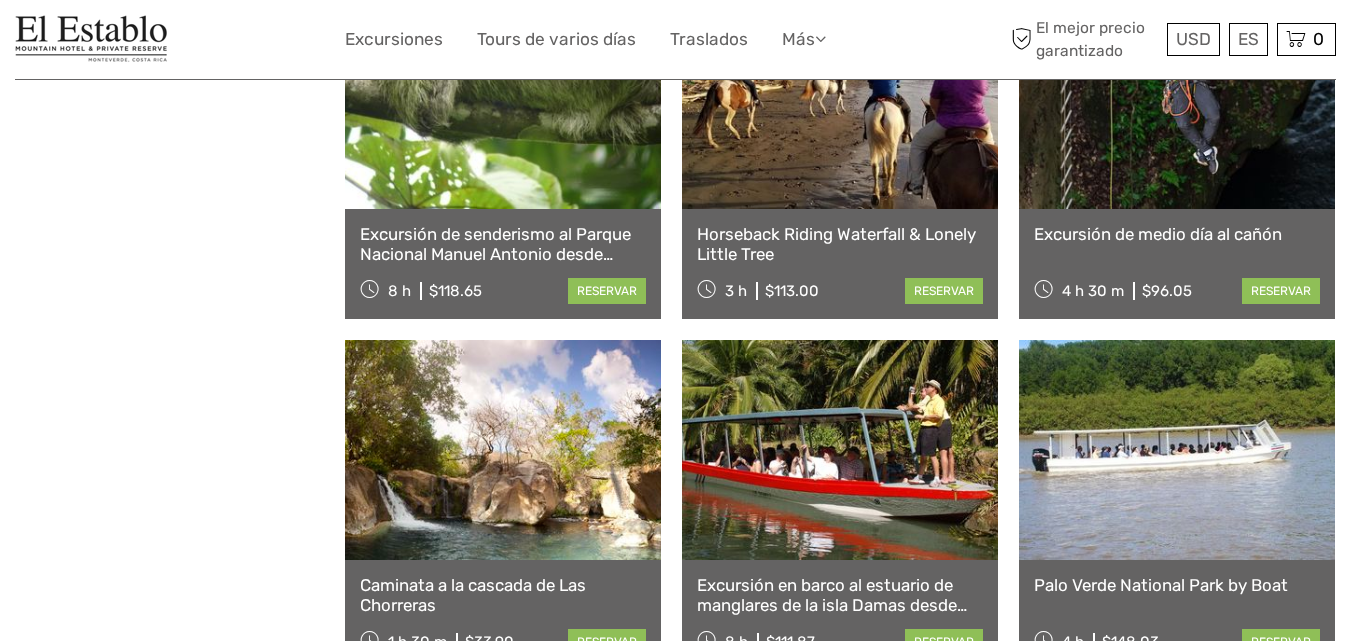 click at bounding box center [840, 450] 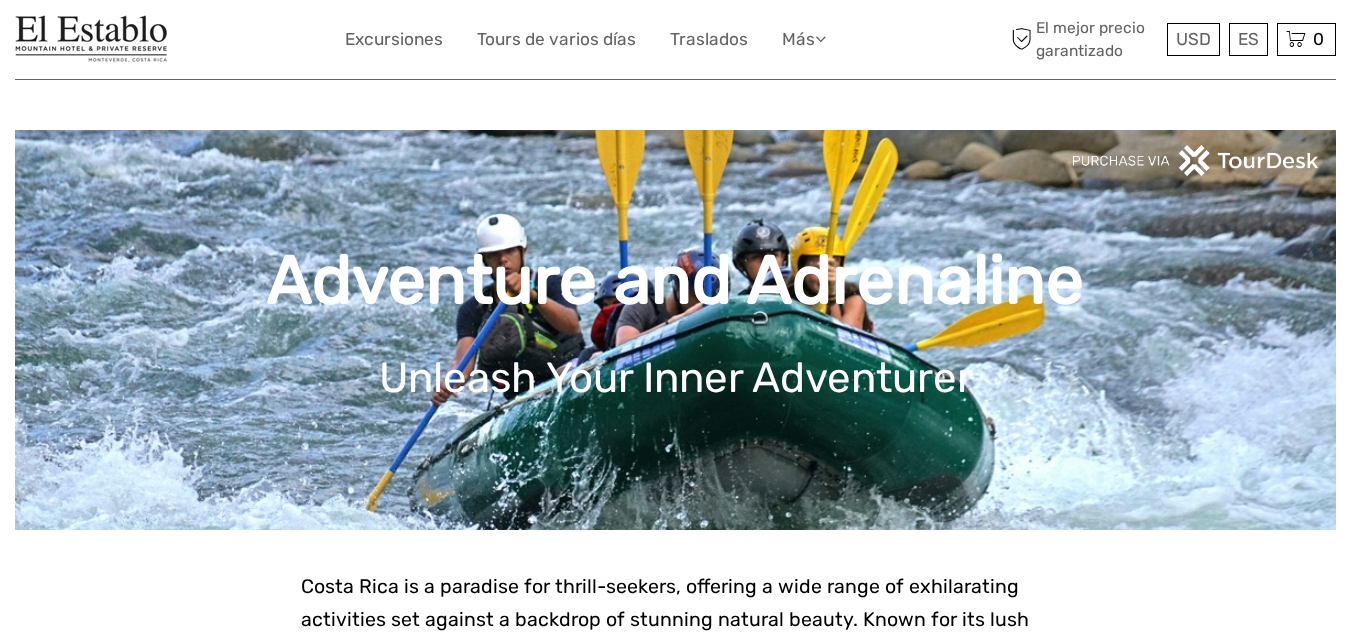 scroll, scrollTop: 0, scrollLeft: 0, axis: both 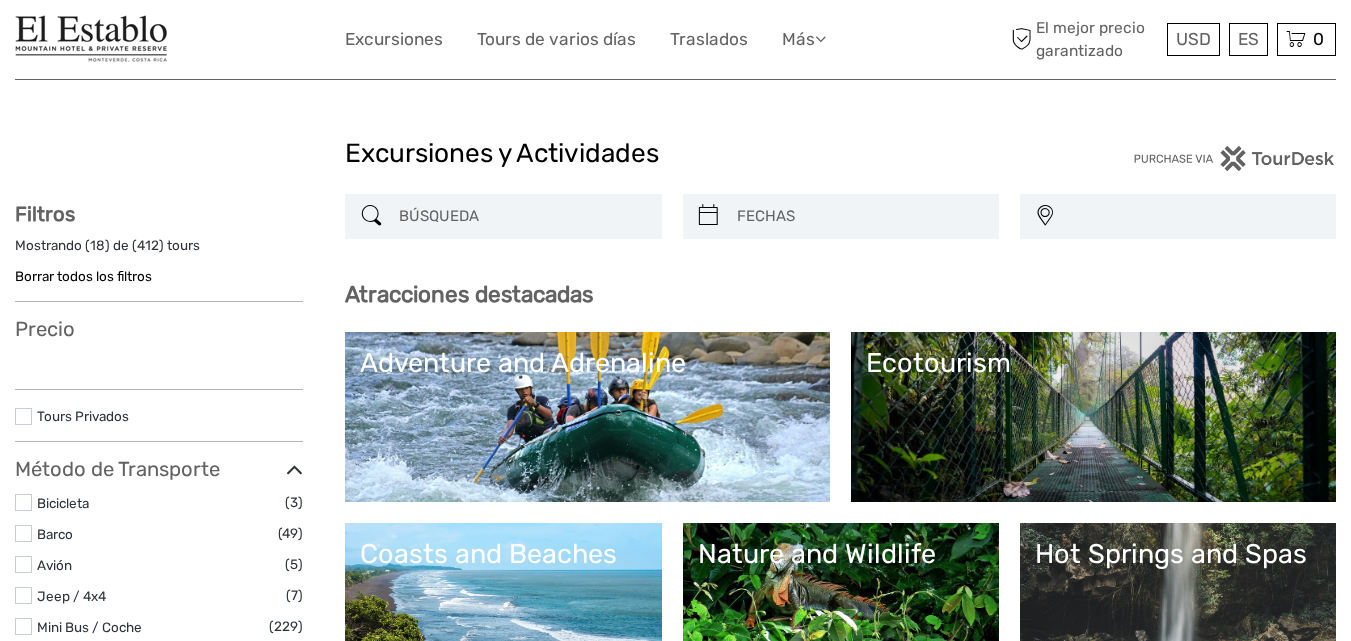 select 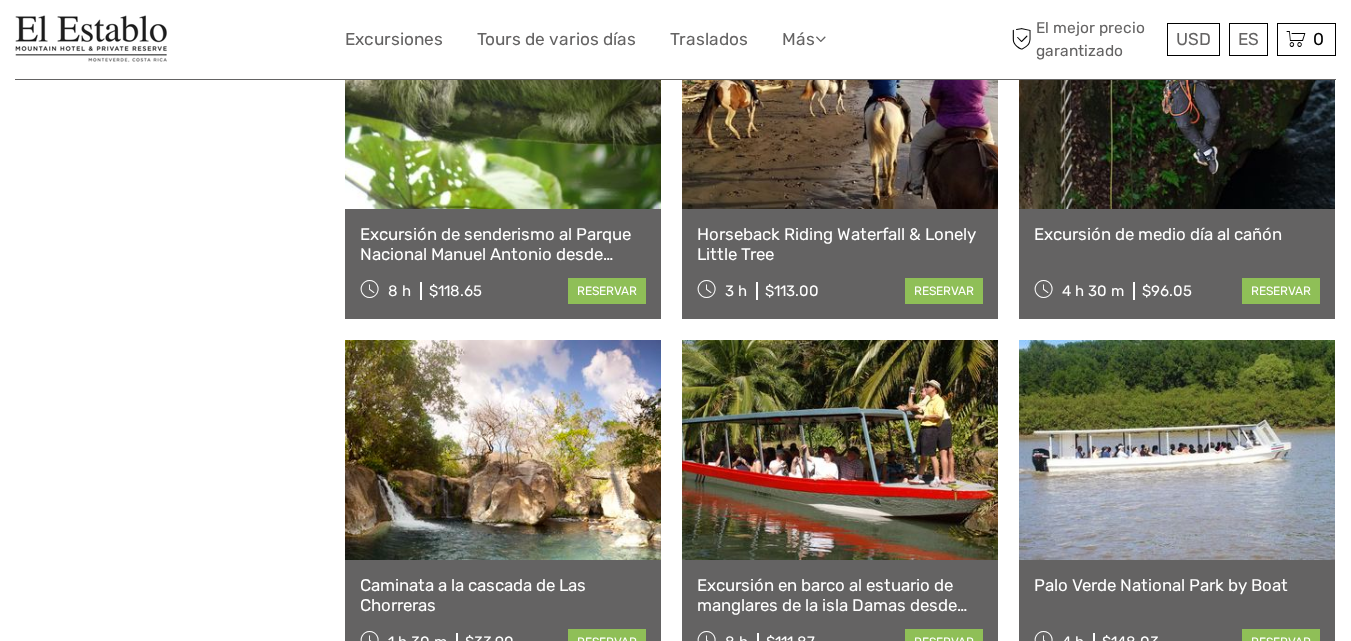 scroll, scrollTop: 1829, scrollLeft: 0, axis: vertical 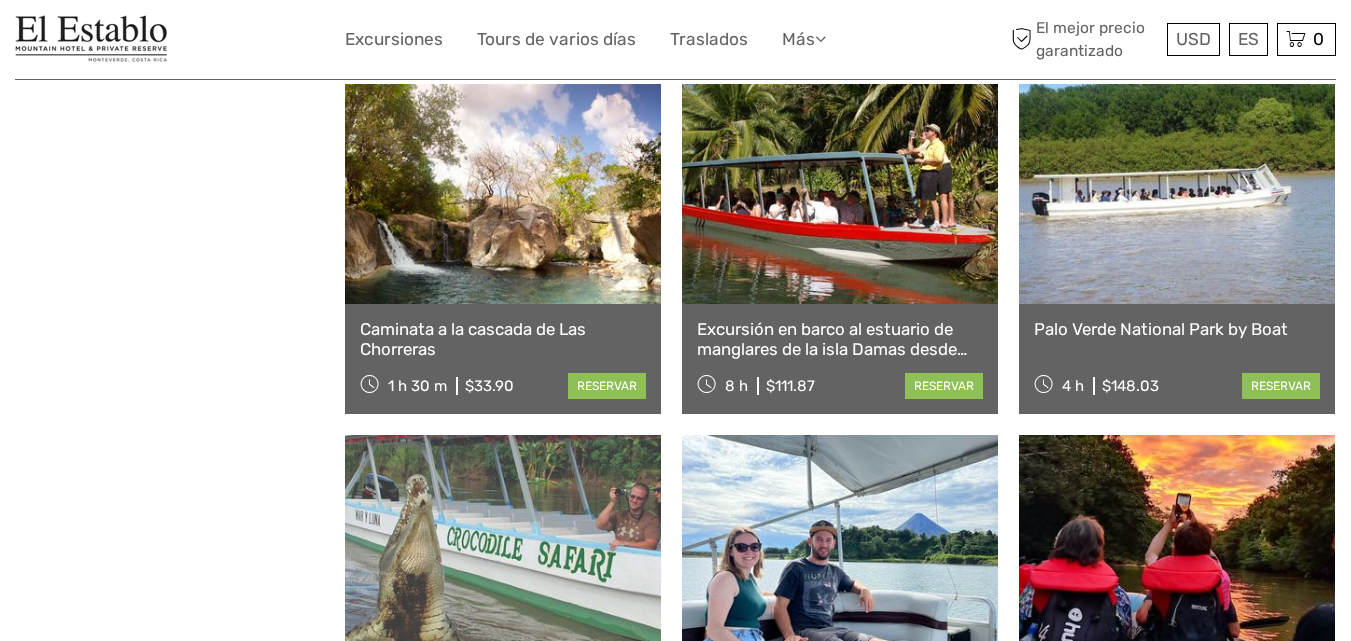 click on "Caminata a la cascada de Las Chorreras" at bounding box center [503, 339] 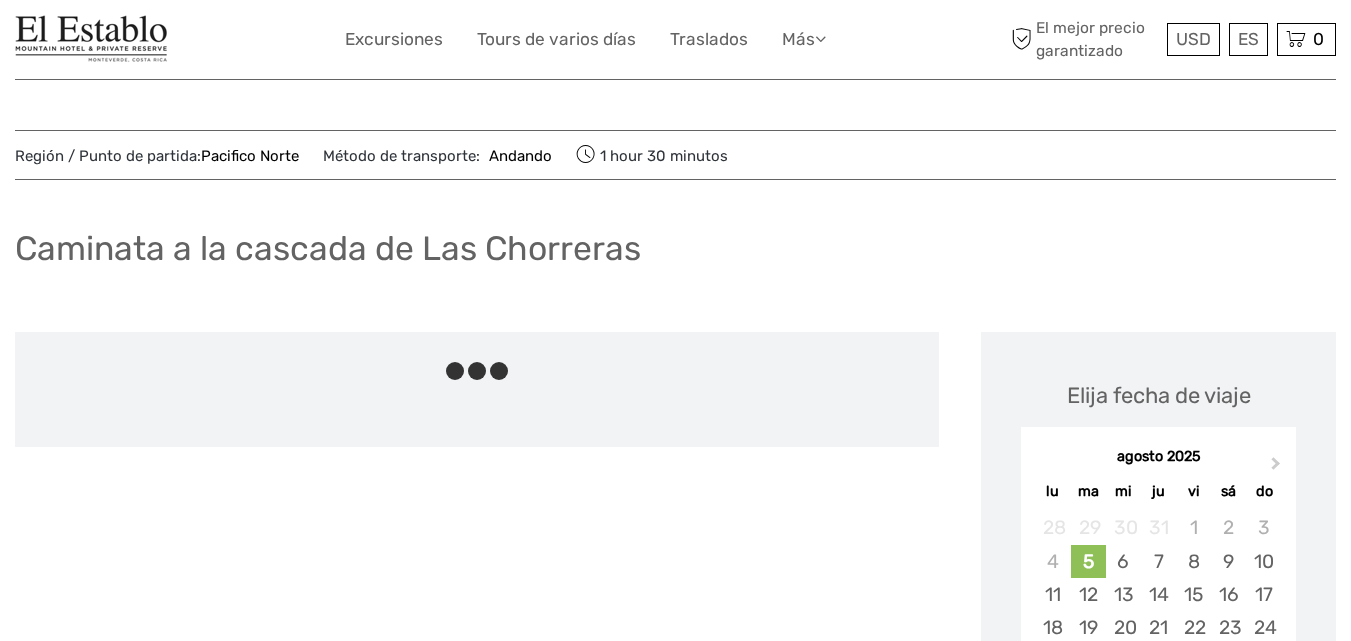 scroll, scrollTop: 0, scrollLeft: 0, axis: both 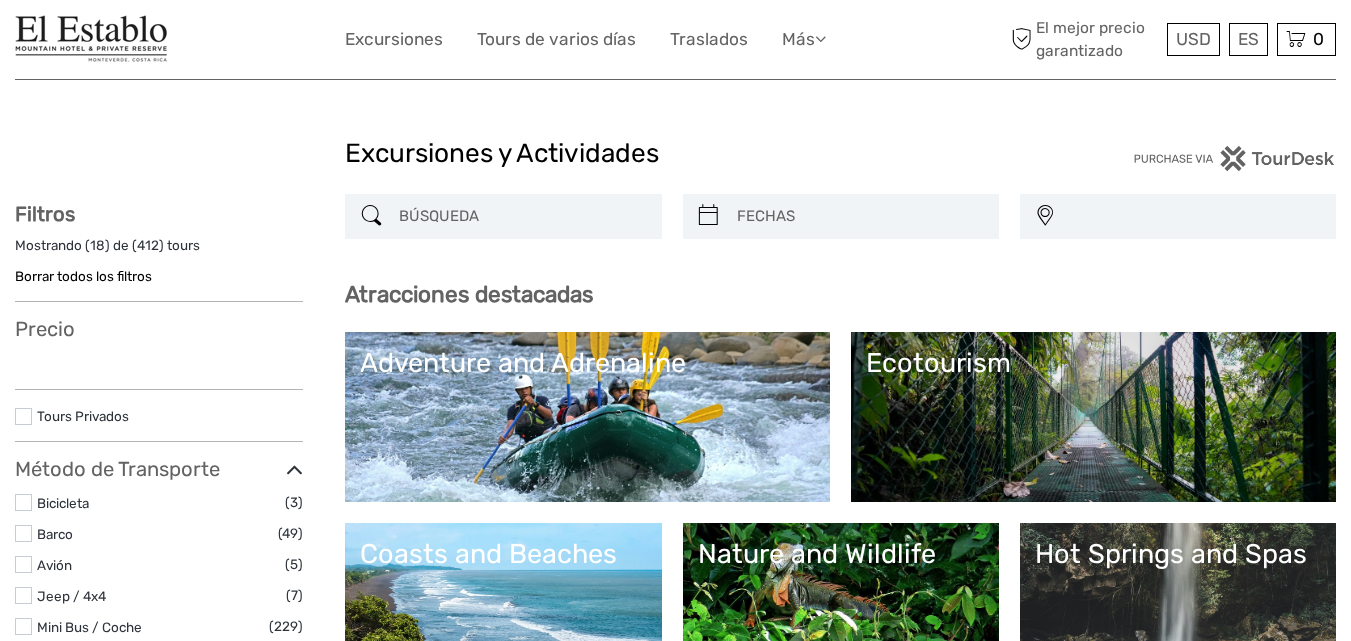 select 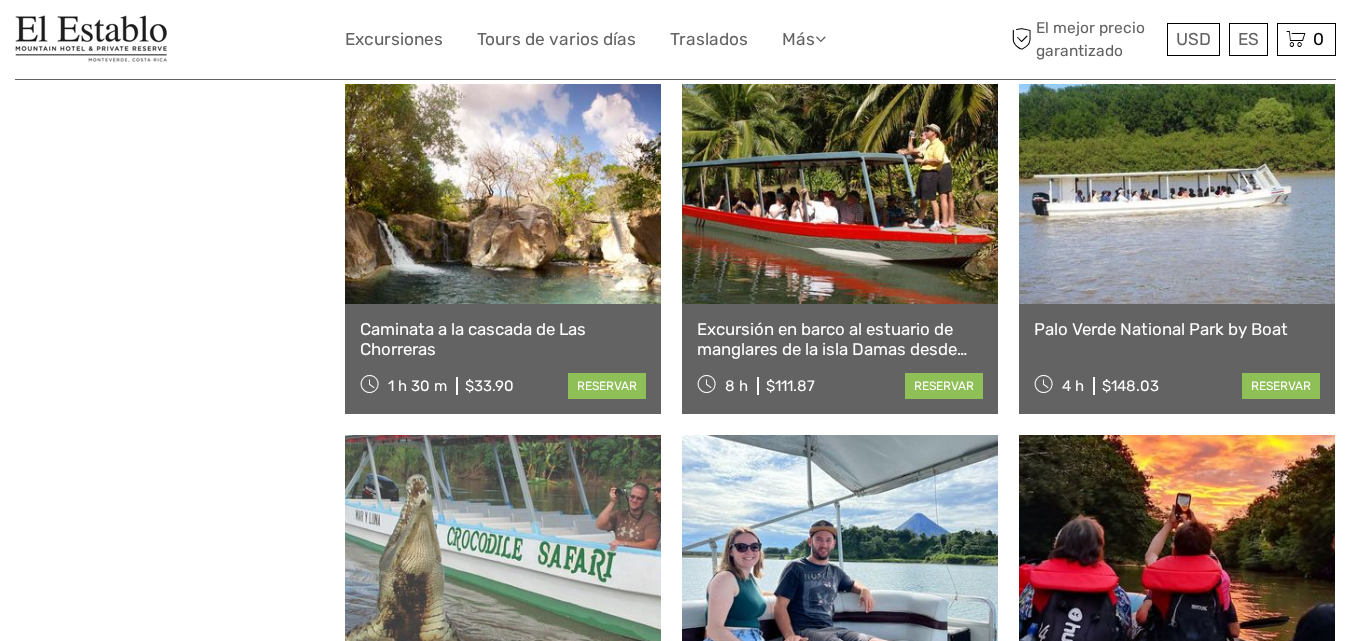 scroll, scrollTop: 2085, scrollLeft: 0, axis: vertical 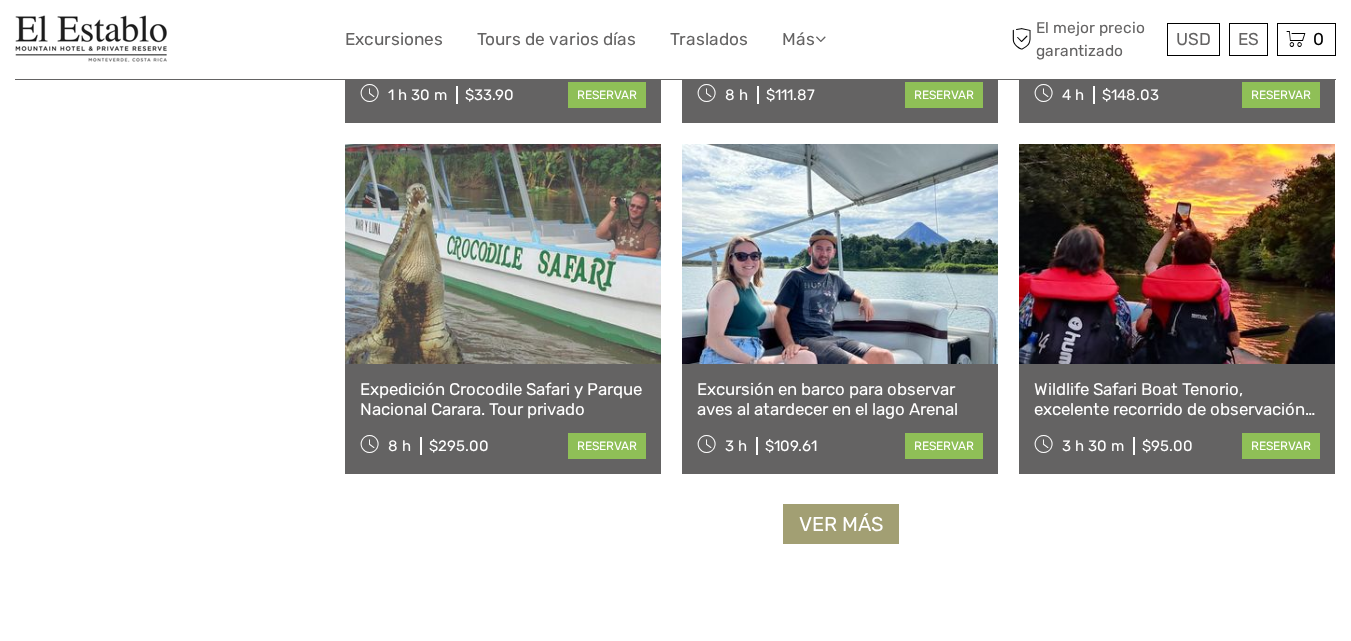 click on "Ver más" at bounding box center (841, 524) 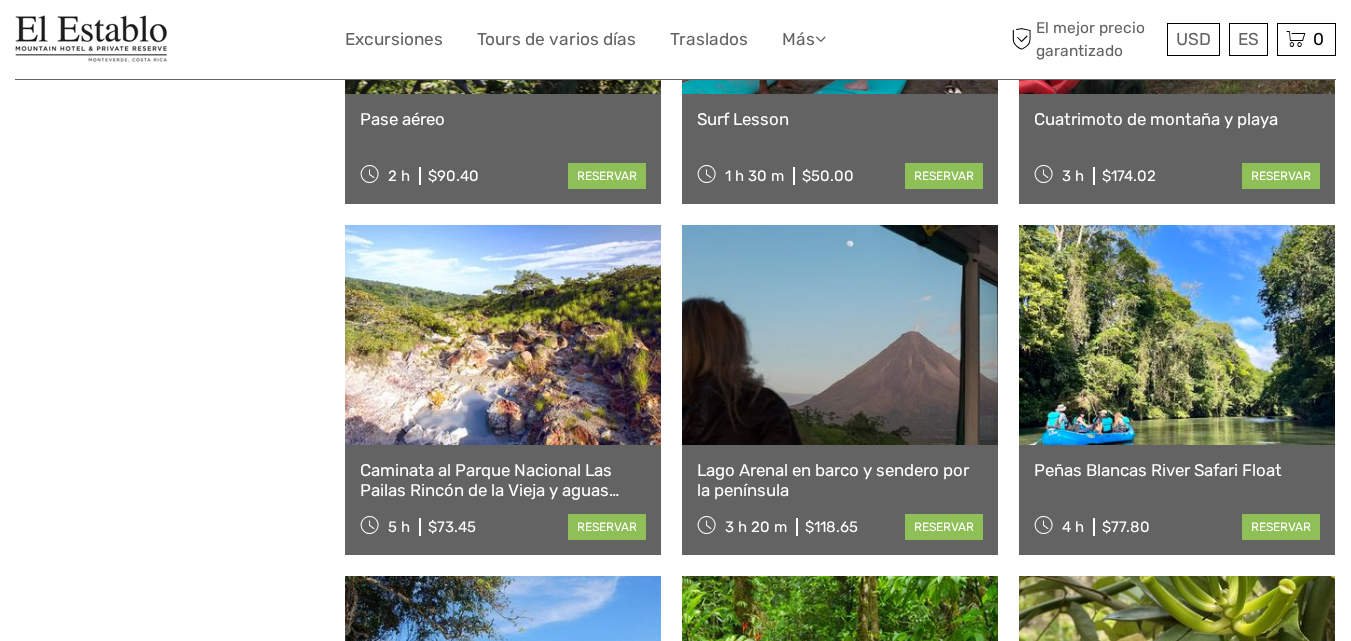 scroll, scrollTop: 3583, scrollLeft: 0, axis: vertical 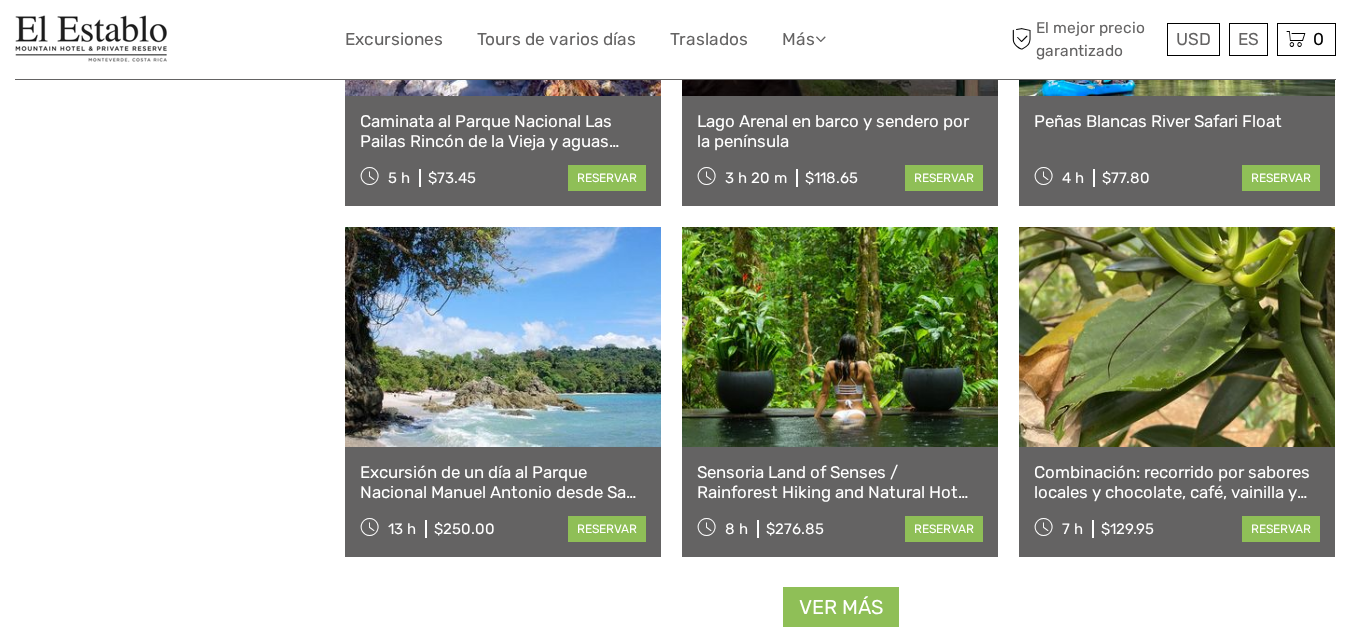 click on "Combinación: recorrido por sabores locales y chocolate, café, vainilla y especias orgánicos" at bounding box center (1177, 482) 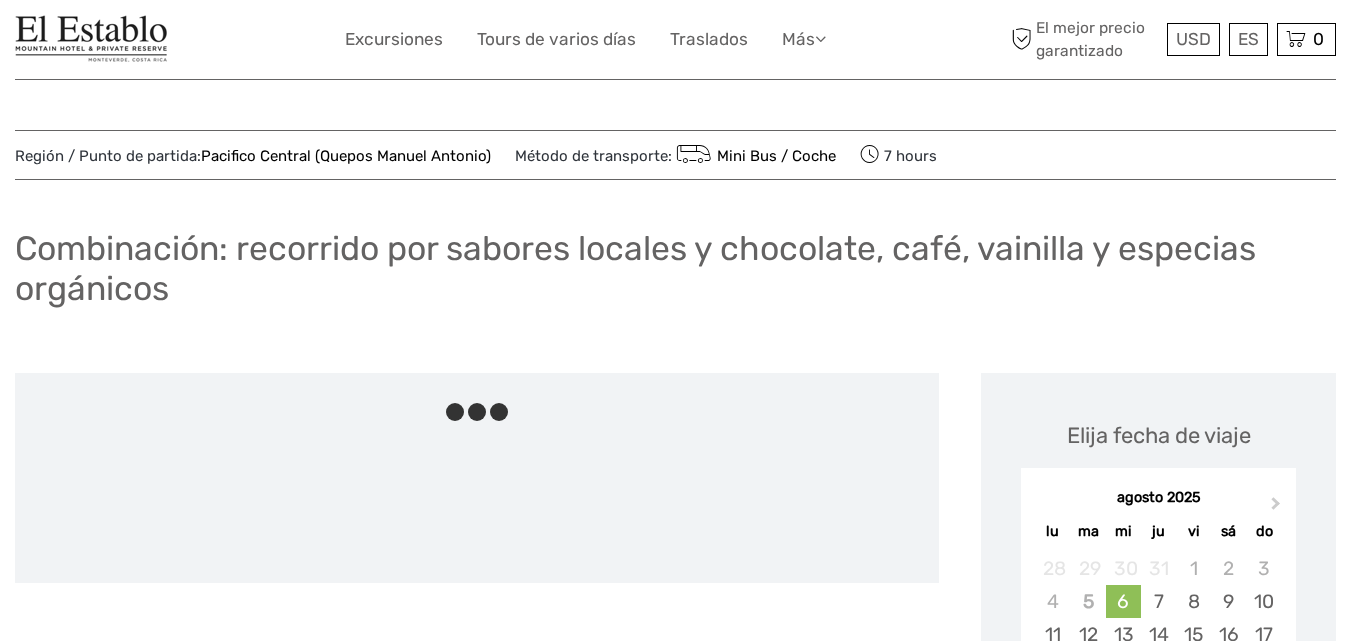 scroll, scrollTop: 0, scrollLeft: 0, axis: both 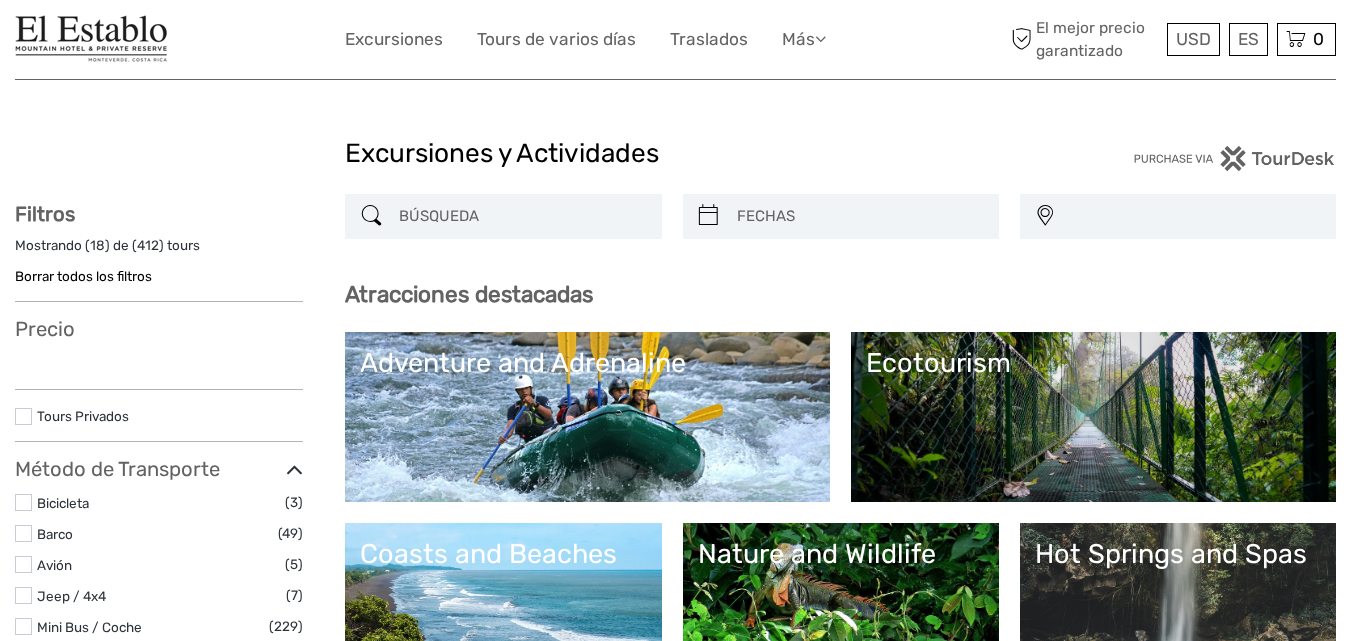 select 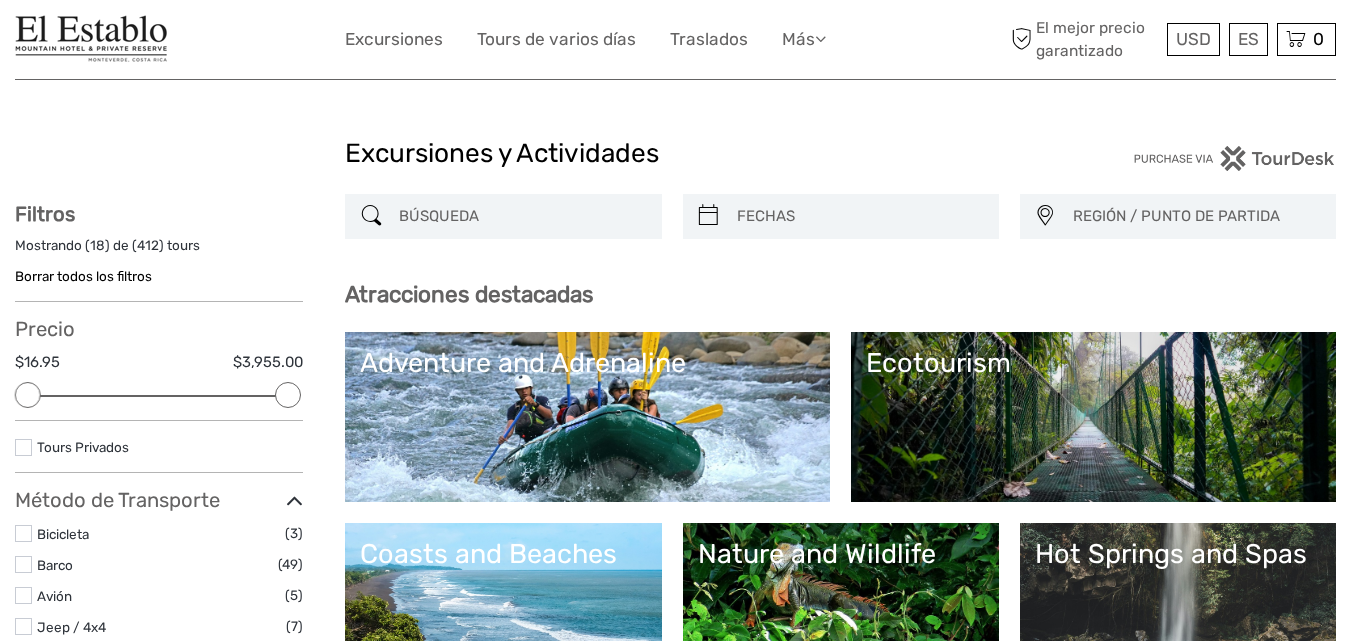scroll, scrollTop: 2884, scrollLeft: 0, axis: vertical 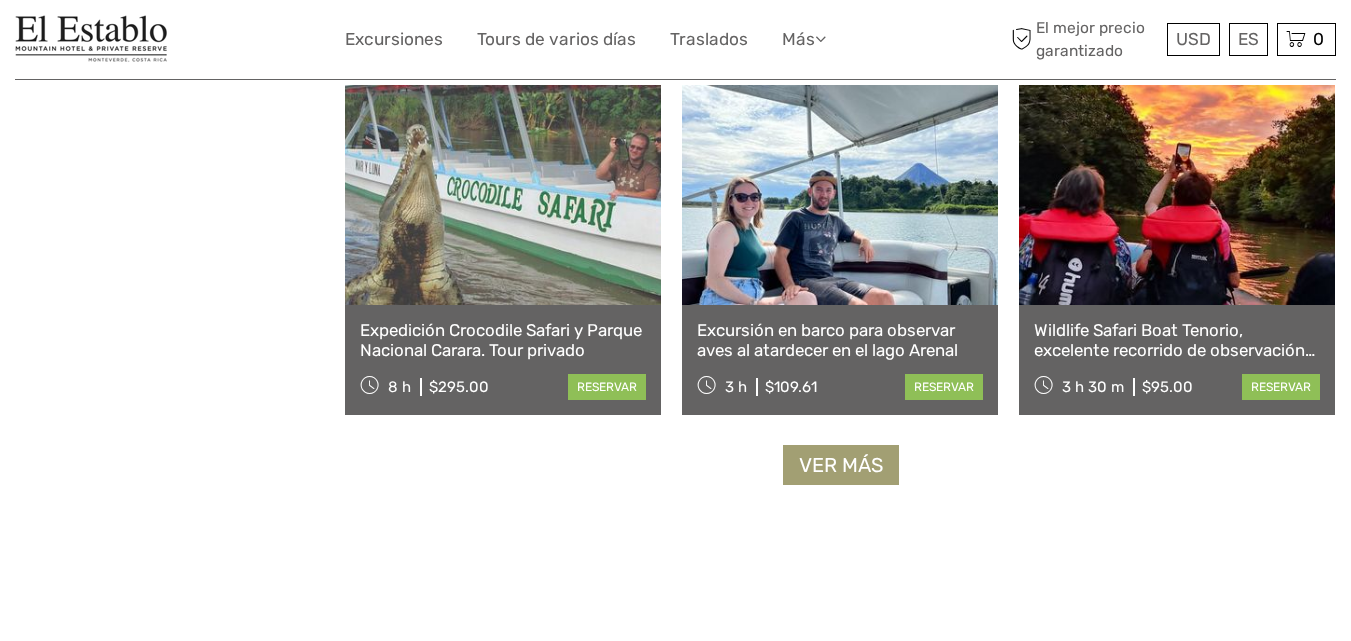 click on "Ver más" at bounding box center (841, 465) 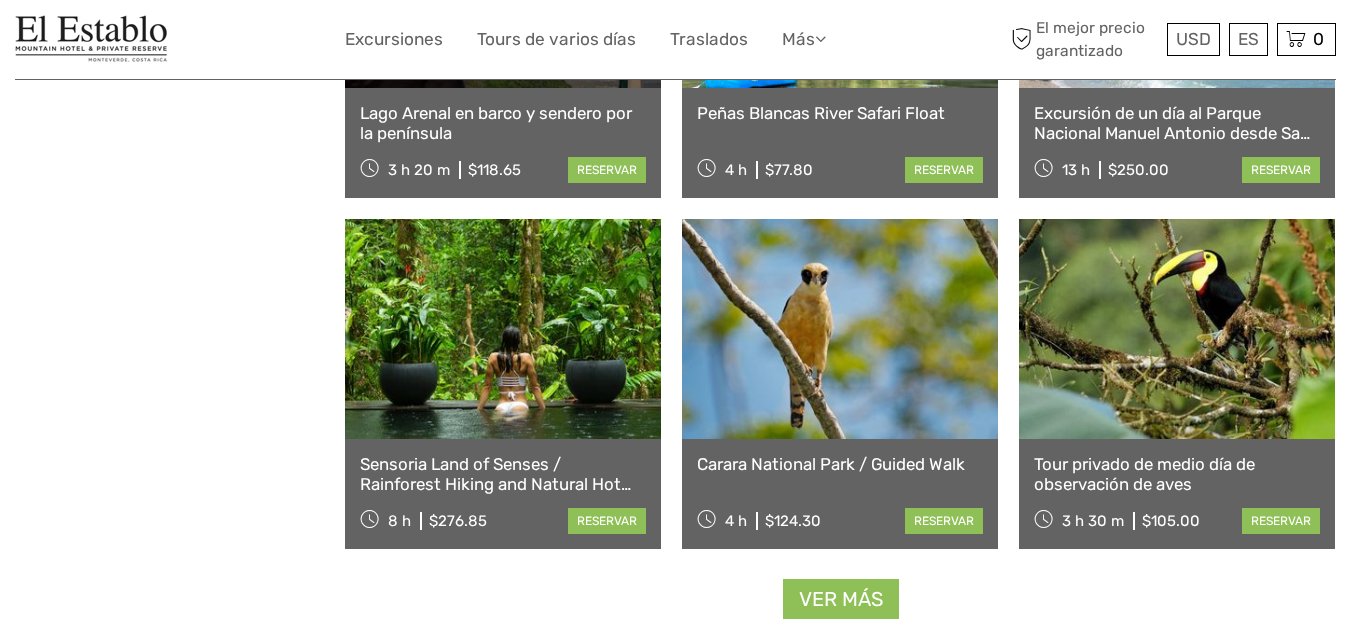 scroll, scrollTop: 3932, scrollLeft: 0, axis: vertical 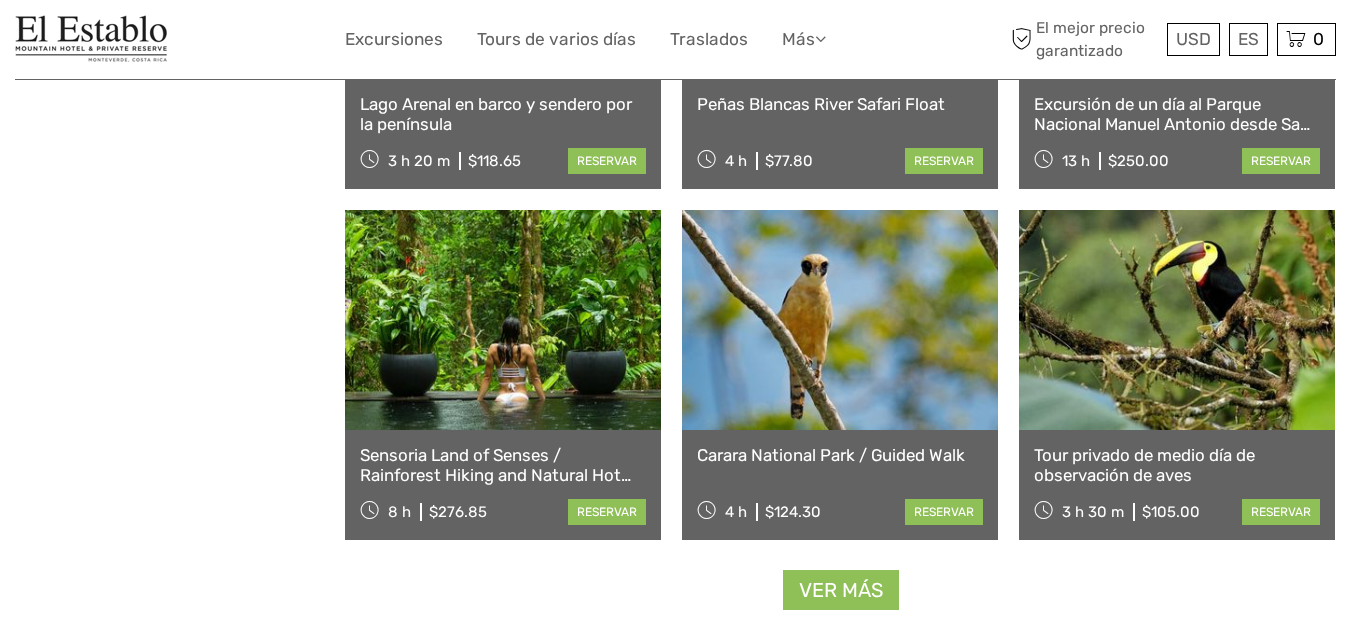 click on "Ver más" at bounding box center [841, 590] 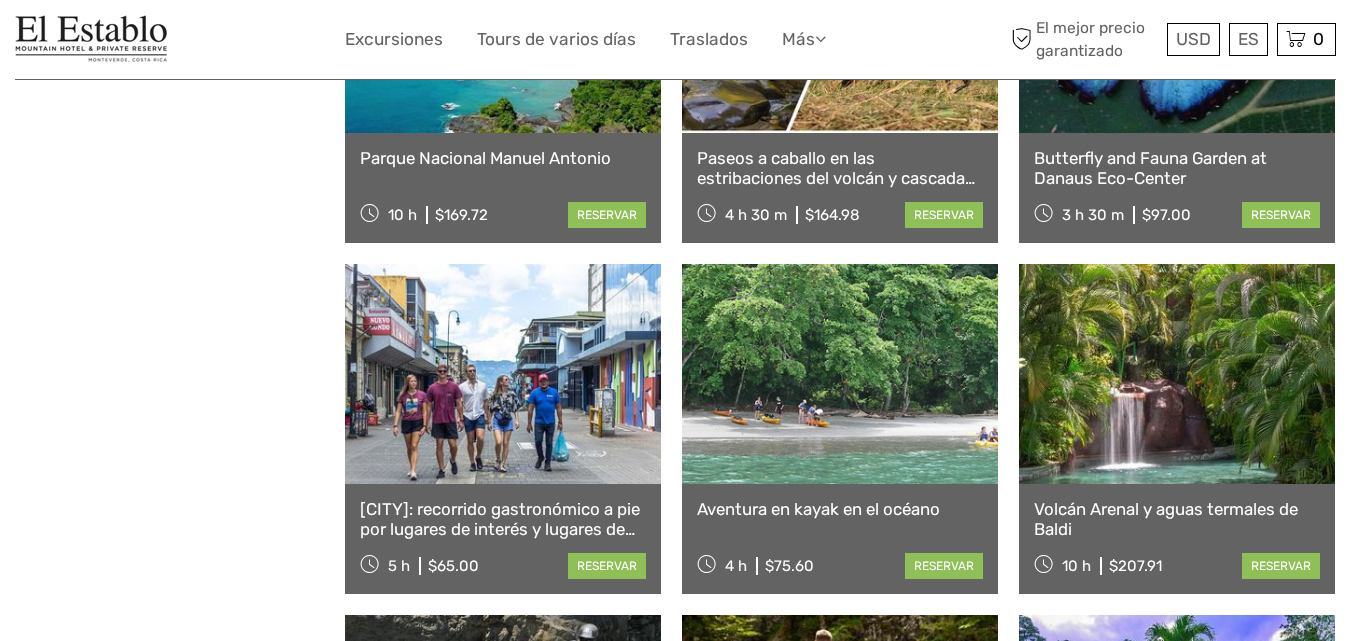 scroll, scrollTop: 5645, scrollLeft: 0, axis: vertical 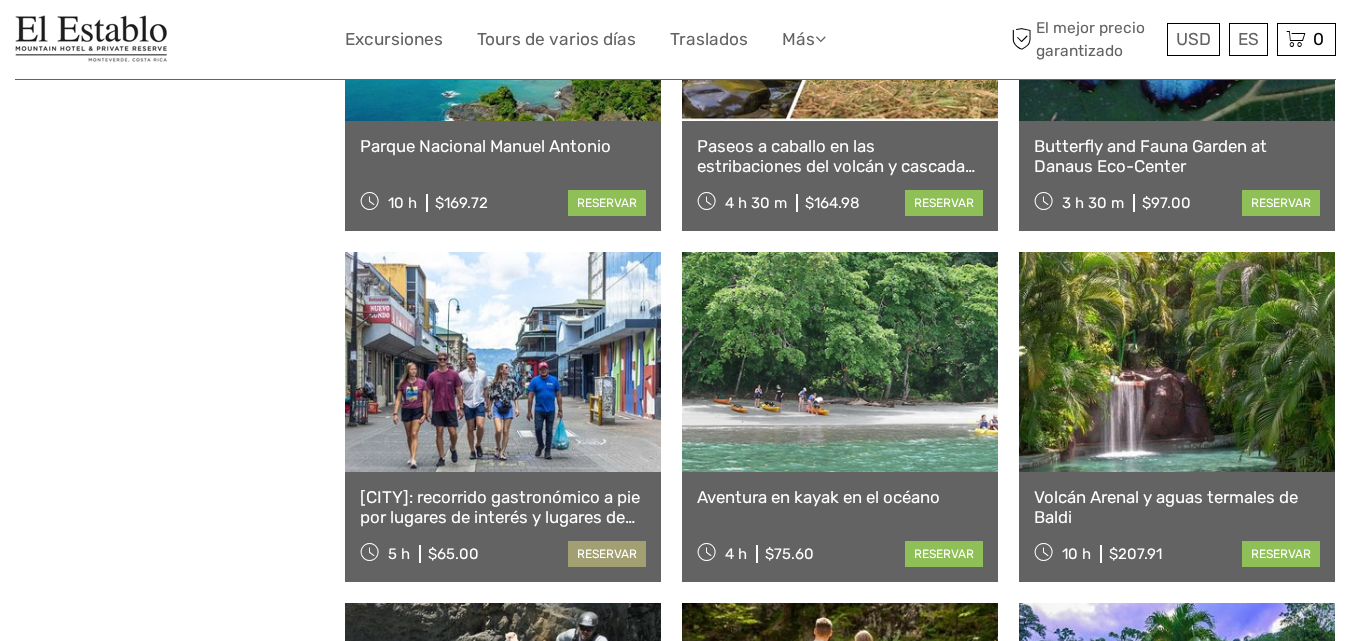 click on "reservar" at bounding box center (607, 554) 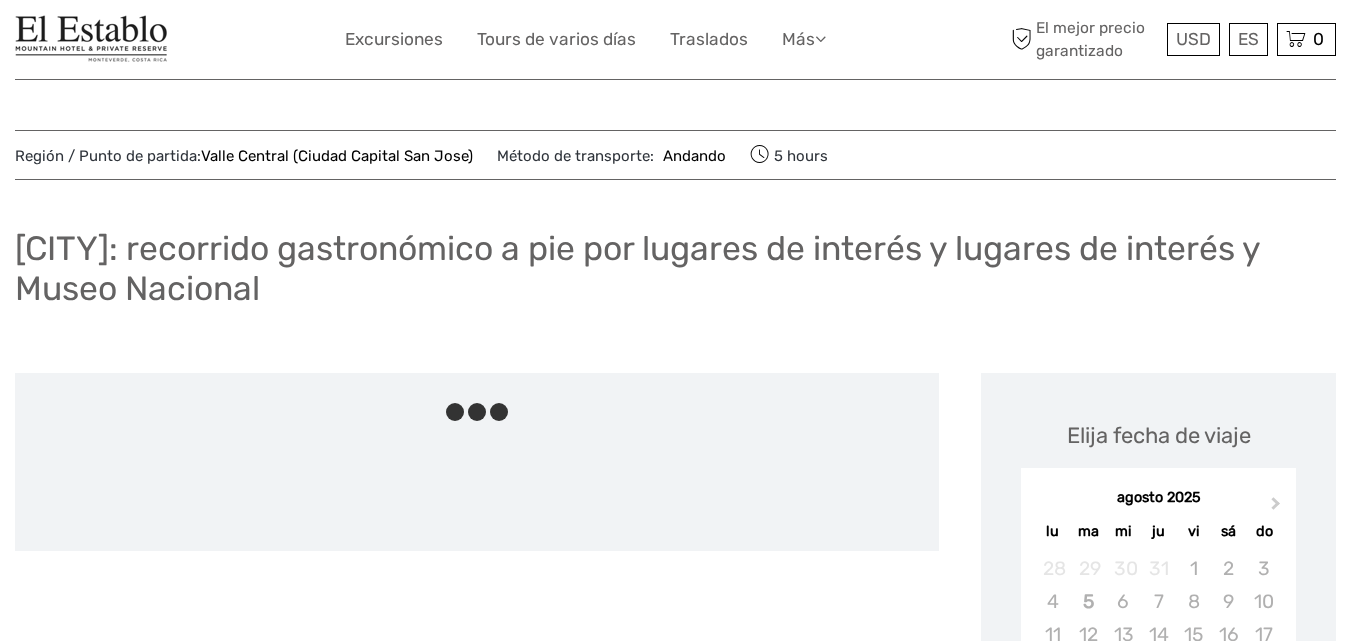 scroll, scrollTop: 0, scrollLeft: 0, axis: both 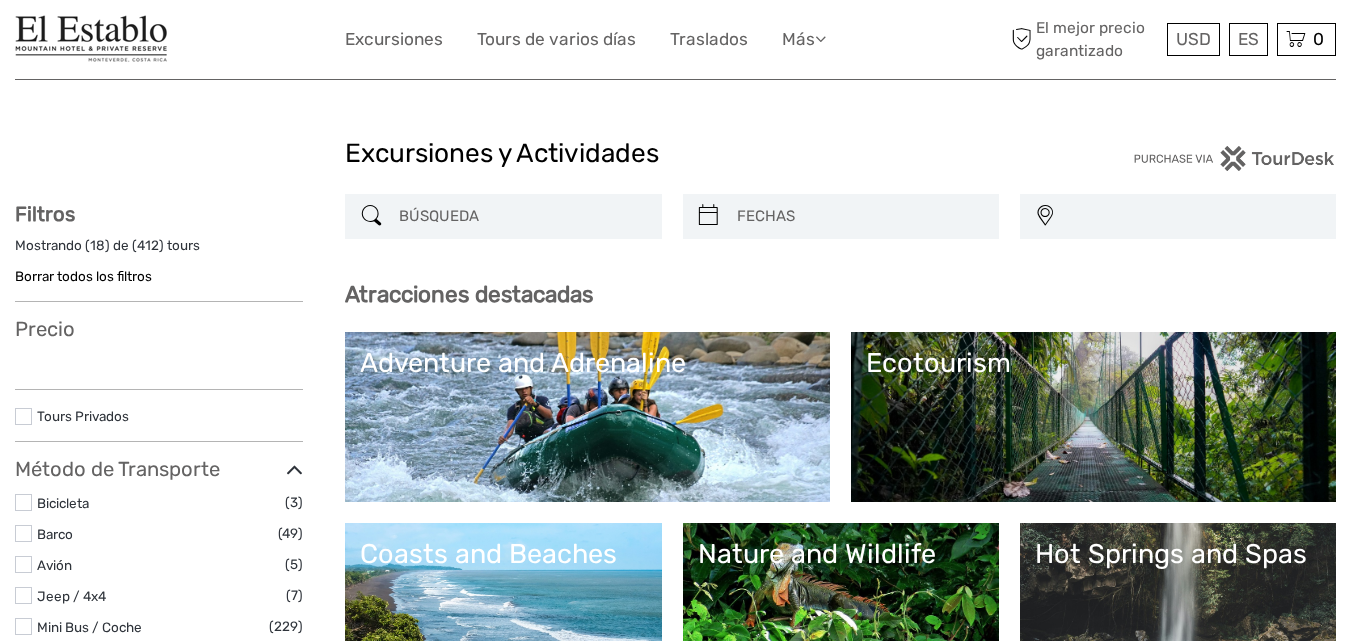 select 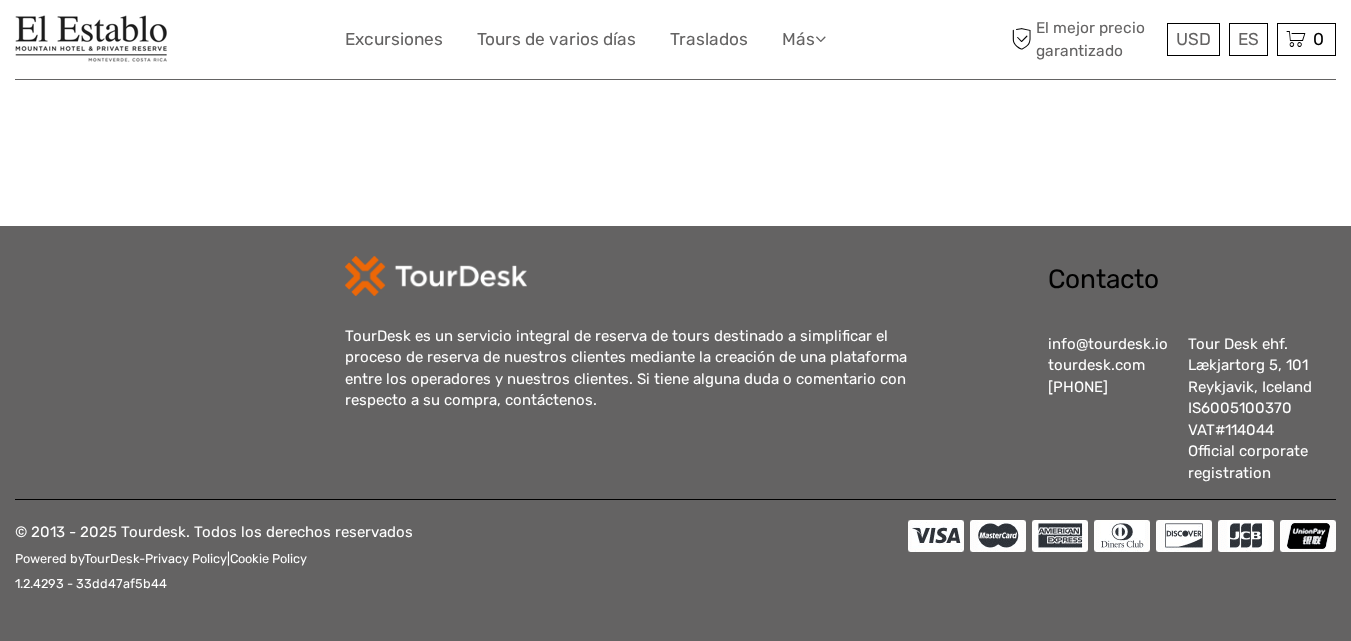 select 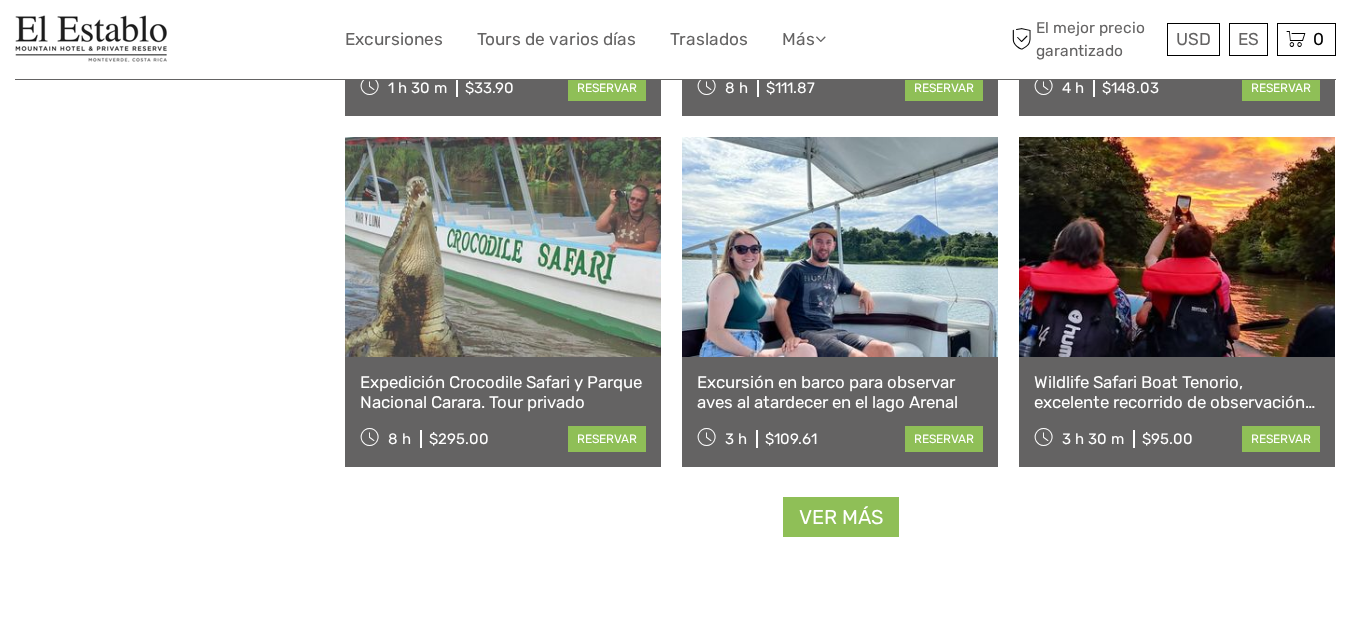 scroll, scrollTop: 2412, scrollLeft: 0, axis: vertical 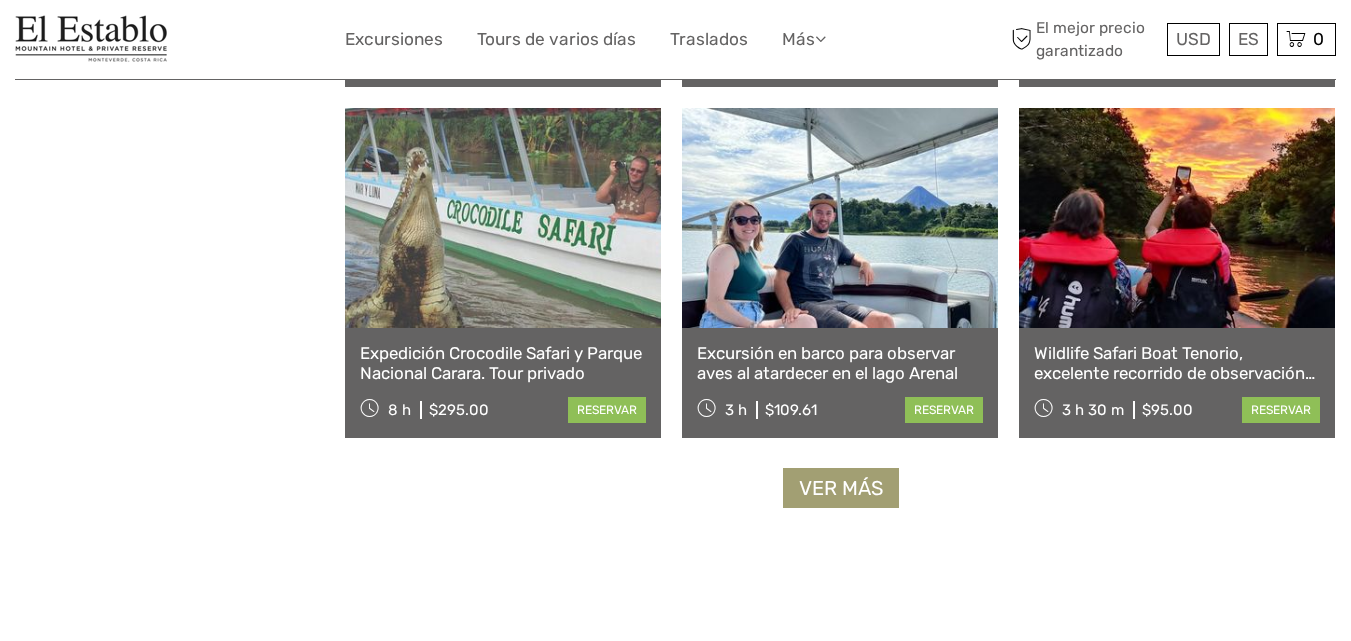 click on "Ver más" at bounding box center (841, 488) 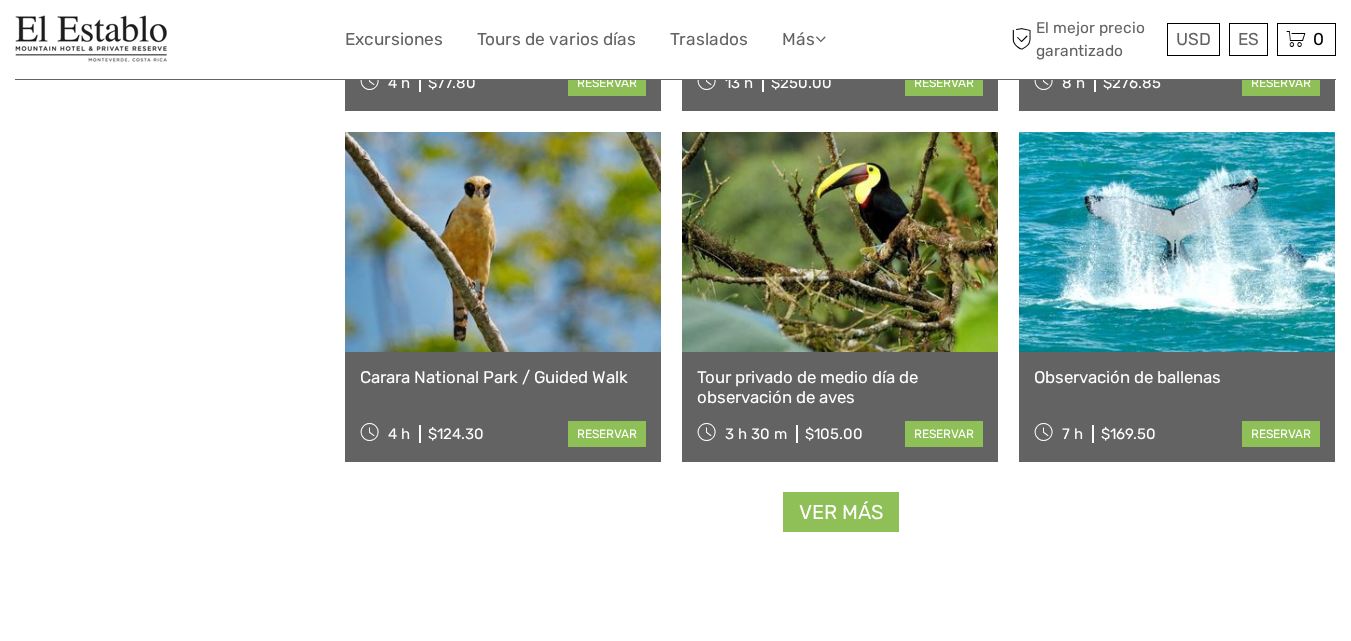scroll, scrollTop: 4036, scrollLeft: 0, axis: vertical 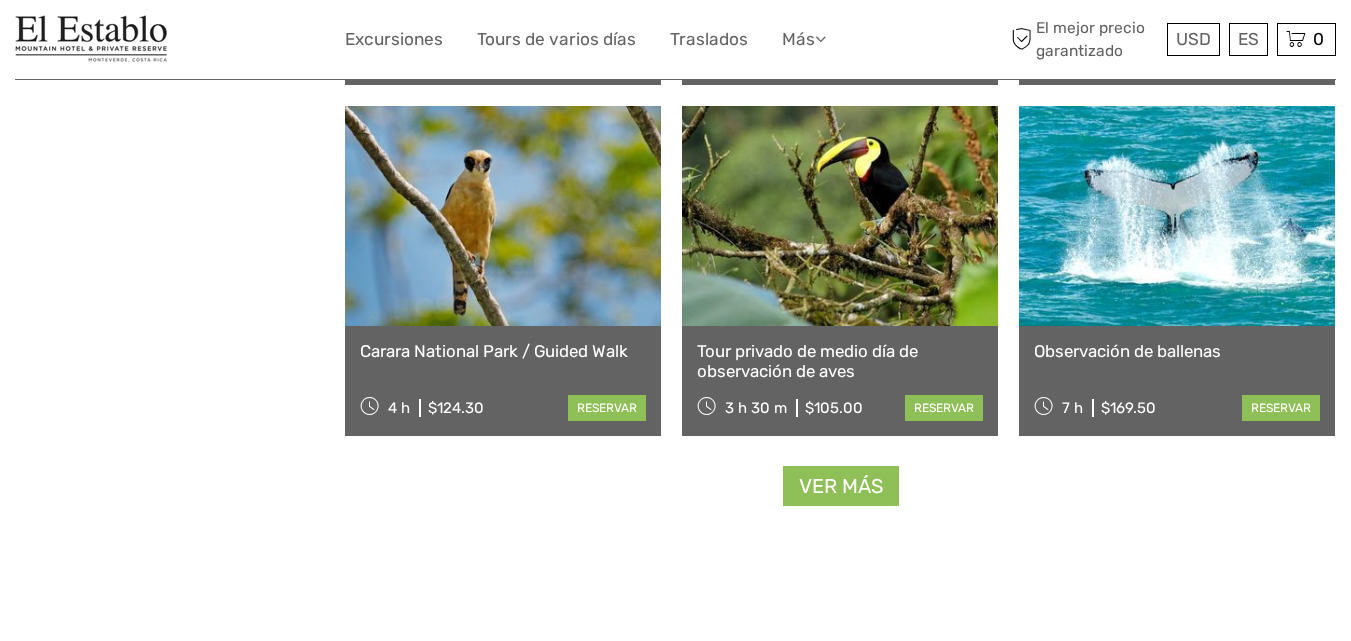 click on "Ver más" at bounding box center (841, 486) 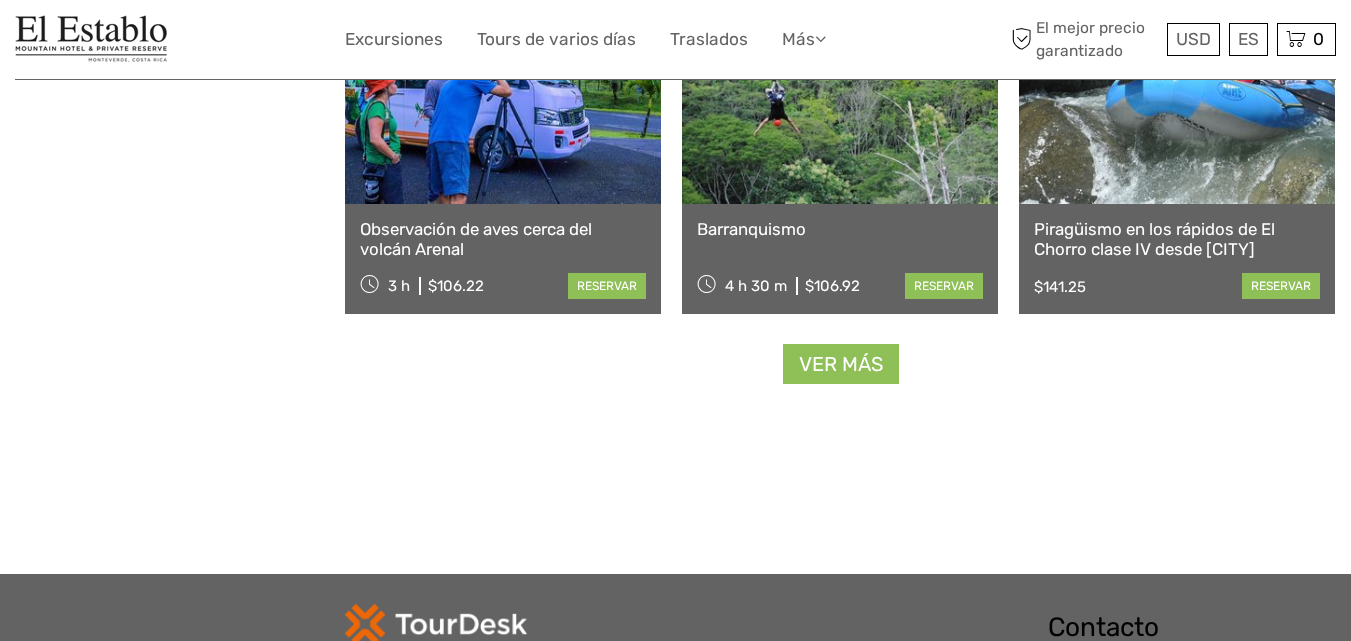 scroll, scrollTop: 6348, scrollLeft: 0, axis: vertical 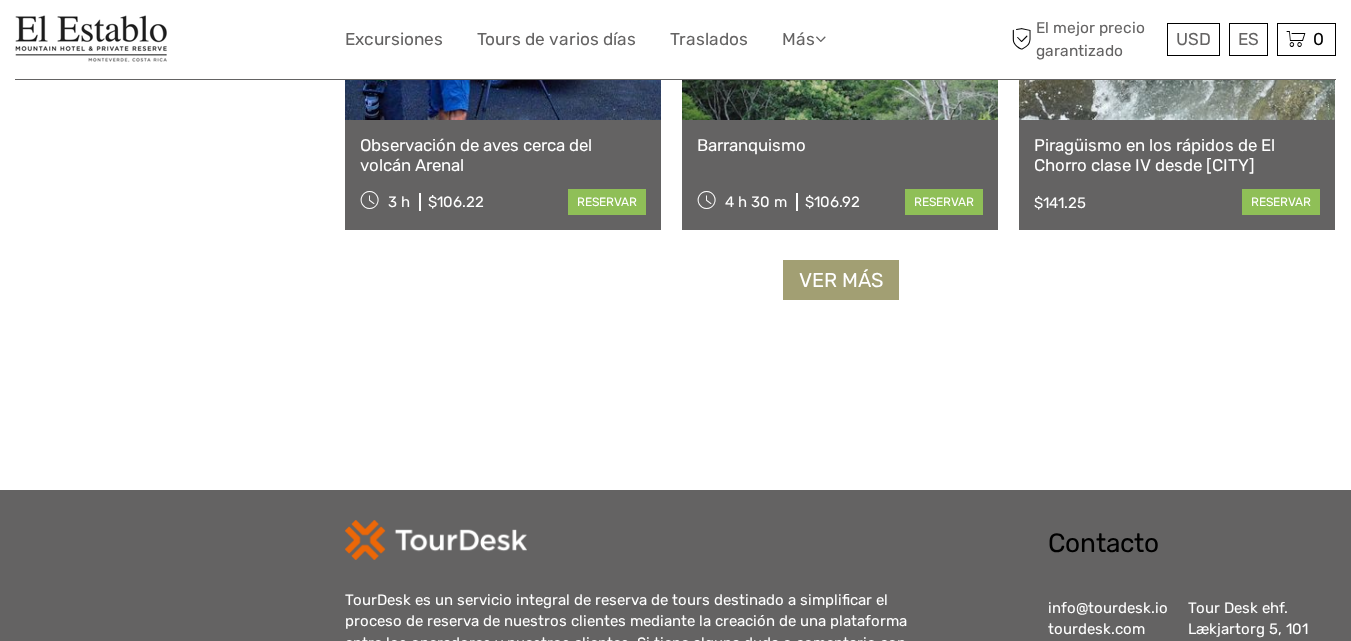 click on "Ver más" at bounding box center (841, 280) 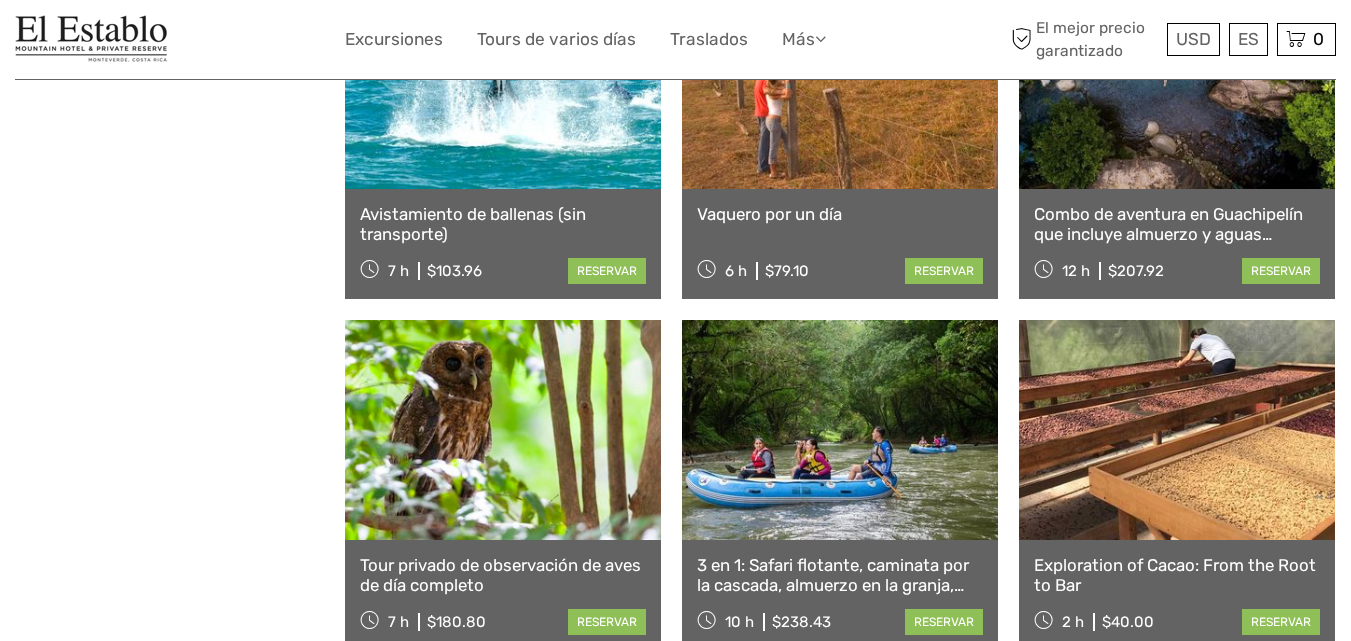 scroll, scrollTop: 6997, scrollLeft: 0, axis: vertical 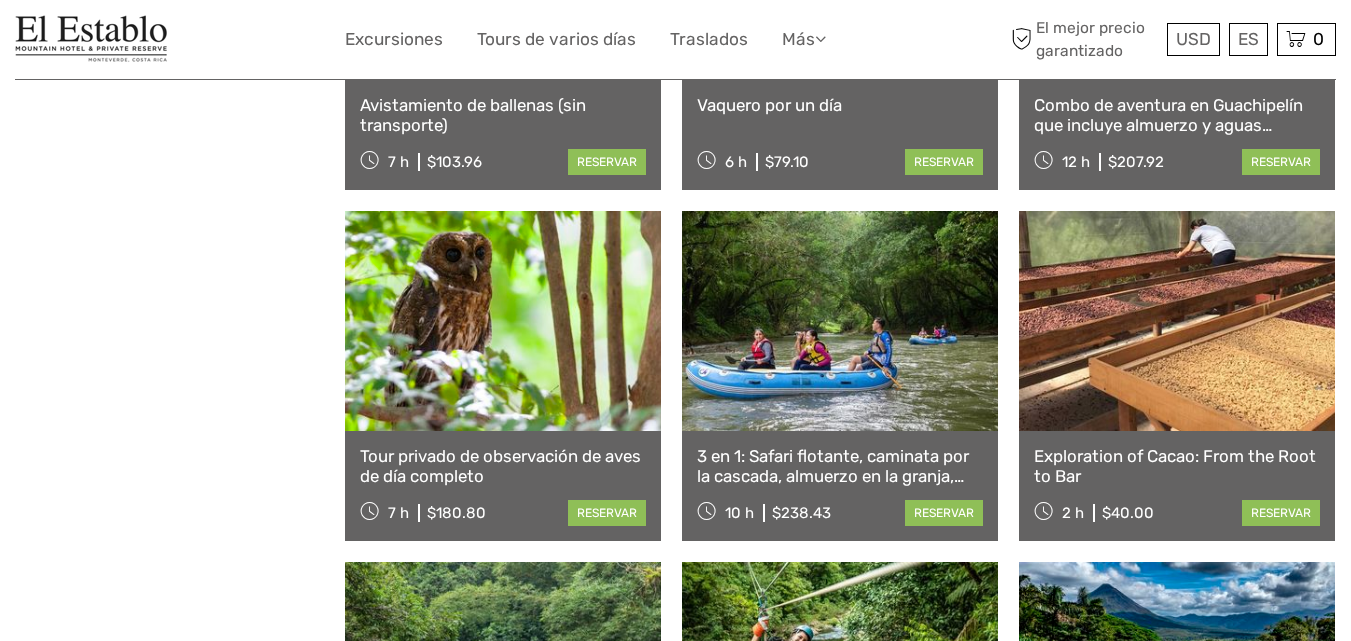 click on "Exploration of Cacao: From the Root to Bar" at bounding box center [1177, 466] 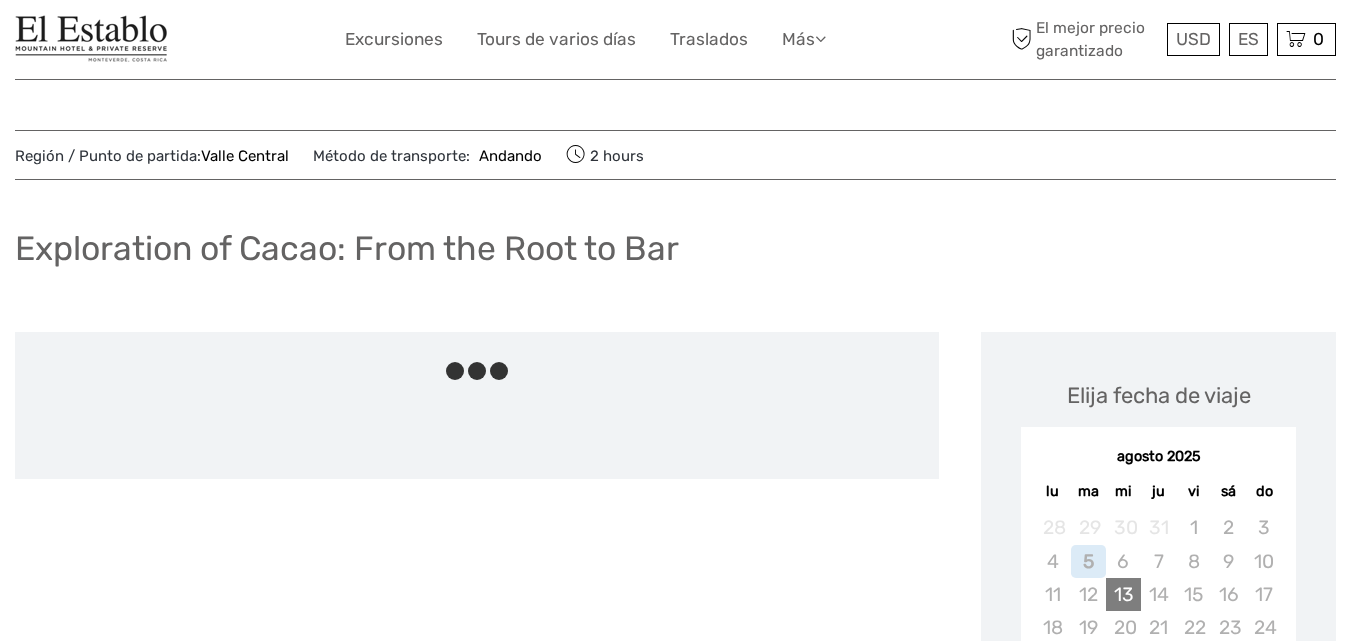 scroll, scrollTop: 0, scrollLeft: 0, axis: both 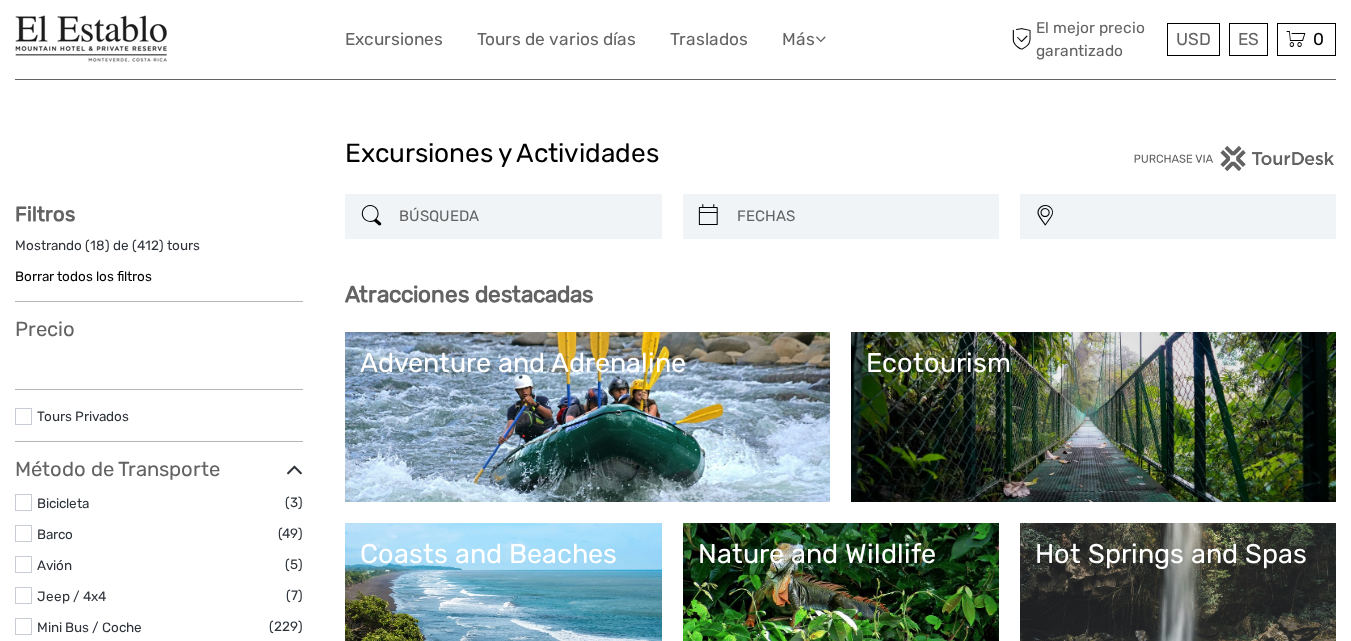 select 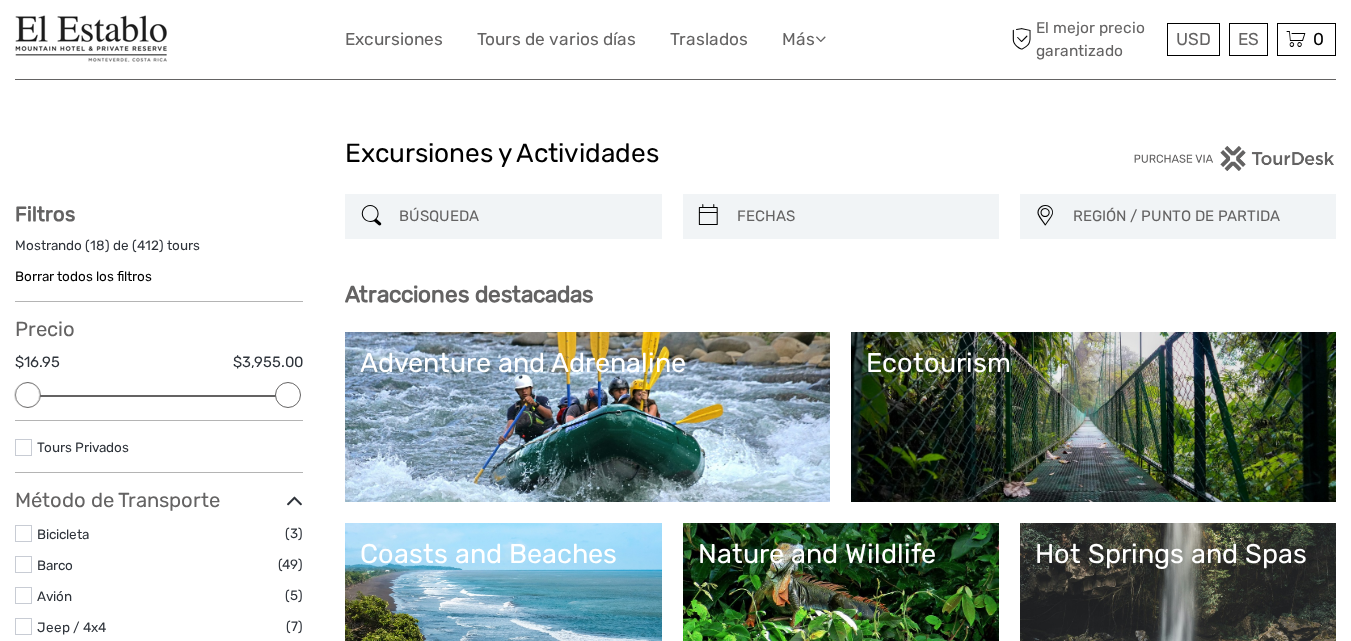 scroll, scrollTop: 2884, scrollLeft: 0, axis: vertical 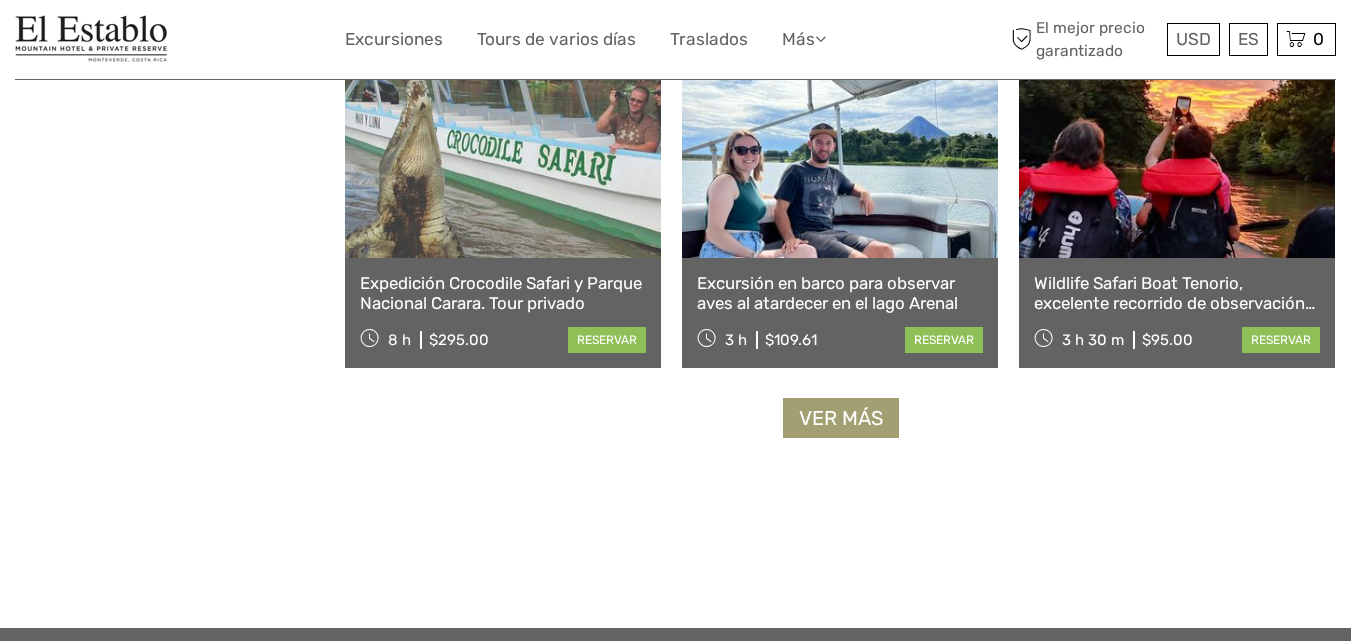 click on "Ver más" at bounding box center [841, 418] 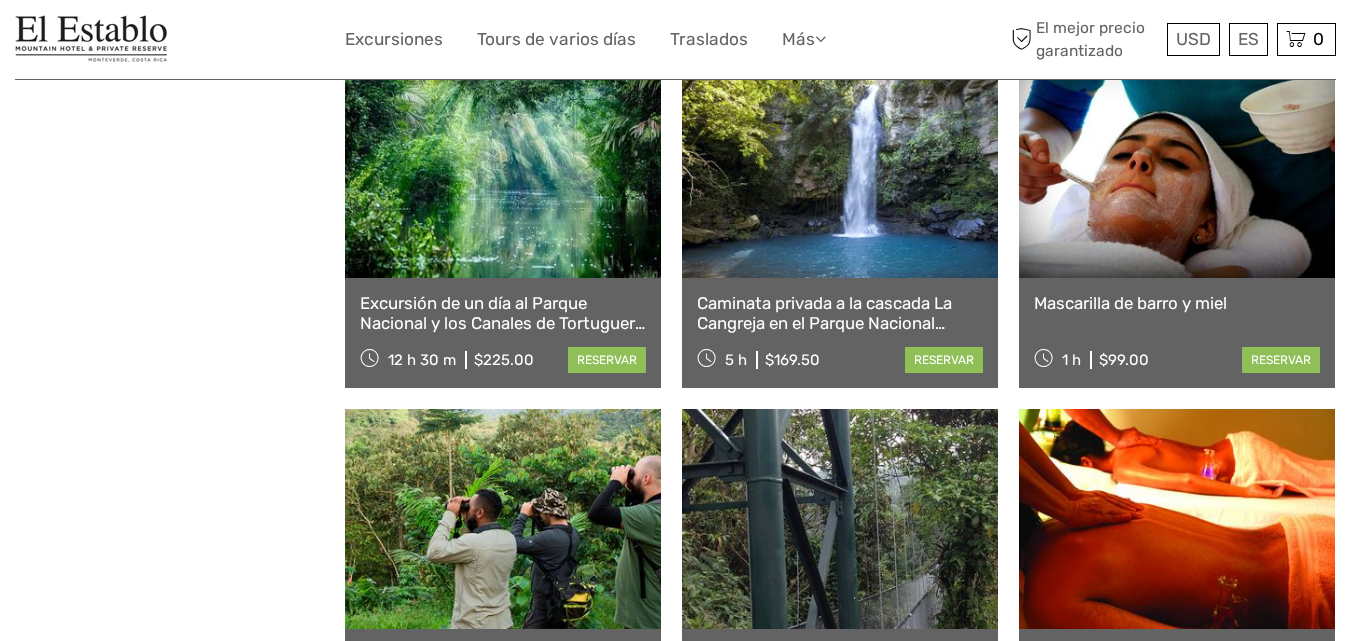 scroll, scrollTop: 2482, scrollLeft: 0, axis: vertical 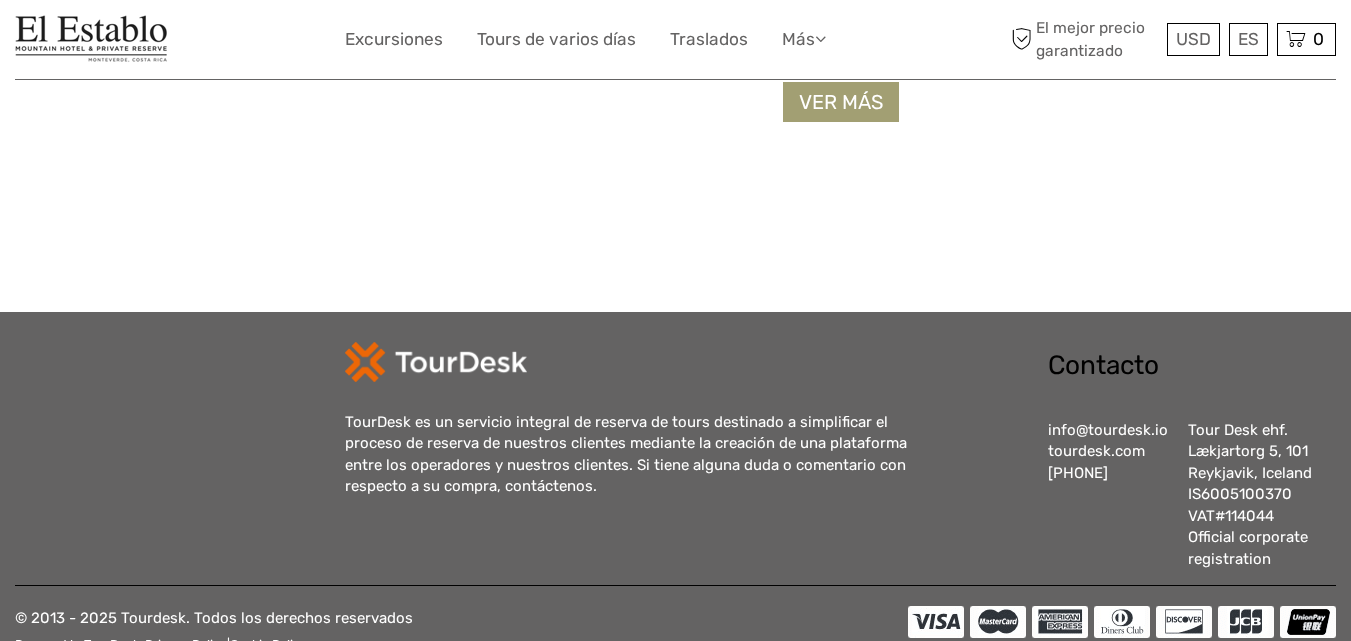 click on "Ver más" at bounding box center (841, 102) 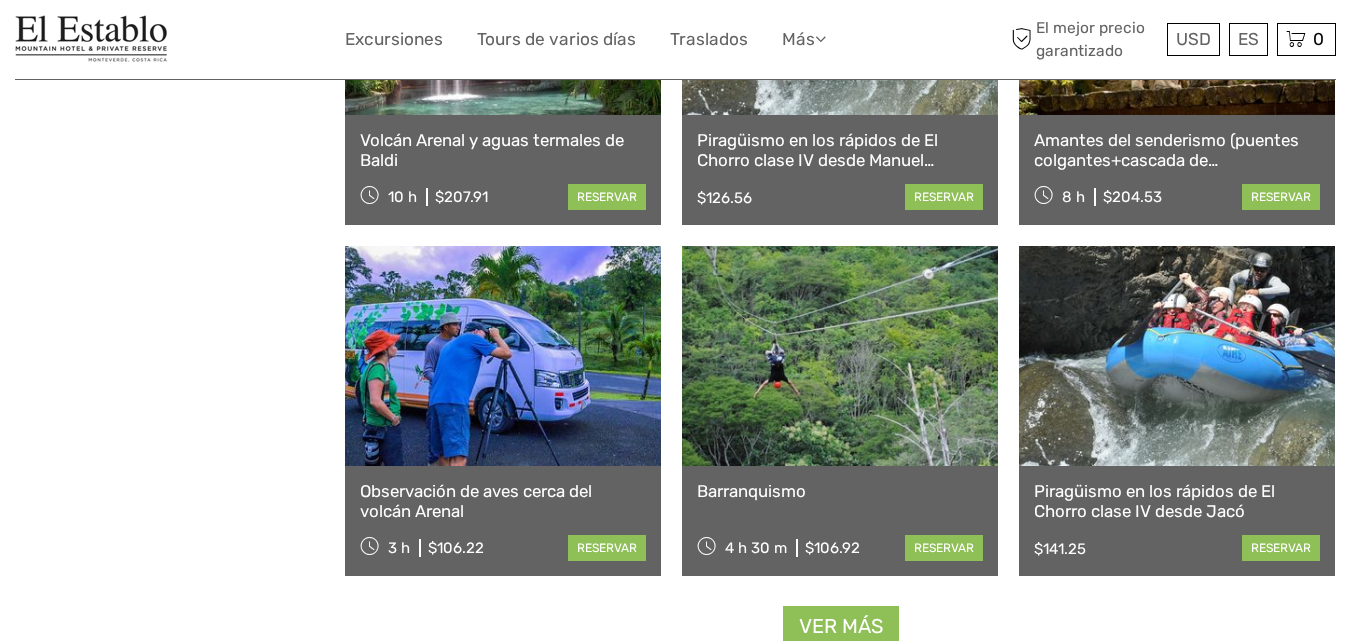 scroll, scrollTop: 6253, scrollLeft: 0, axis: vertical 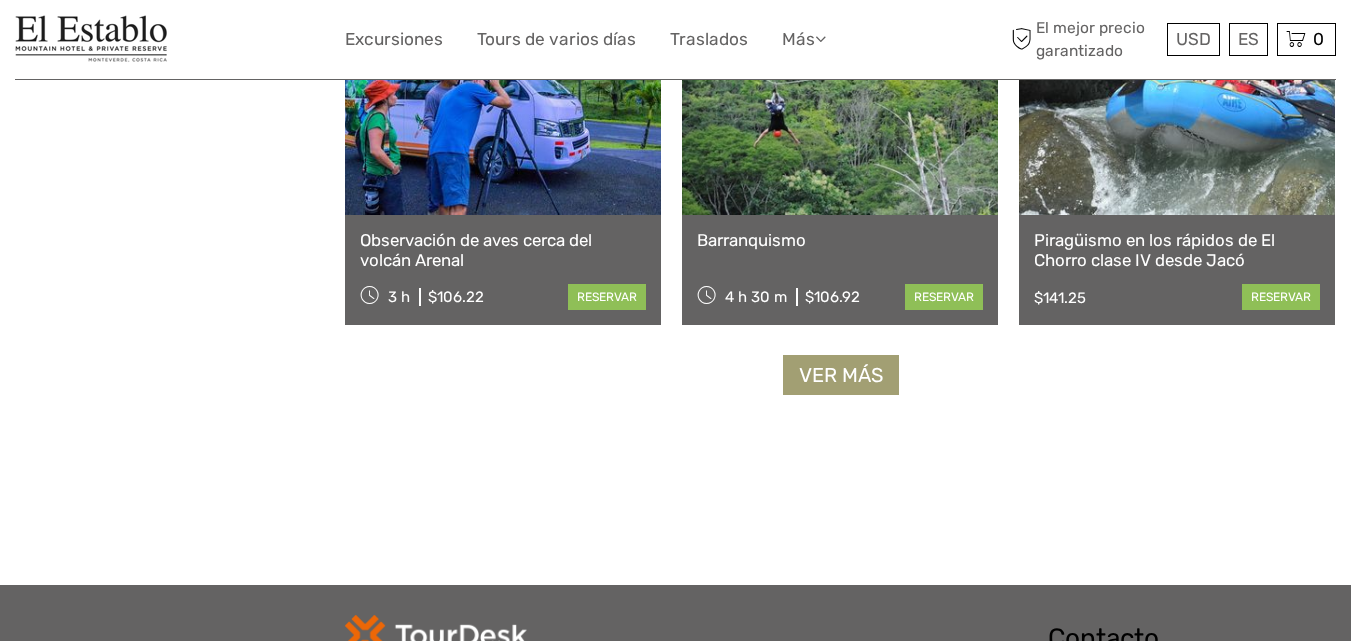 click on "Ver más" at bounding box center (841, 375) 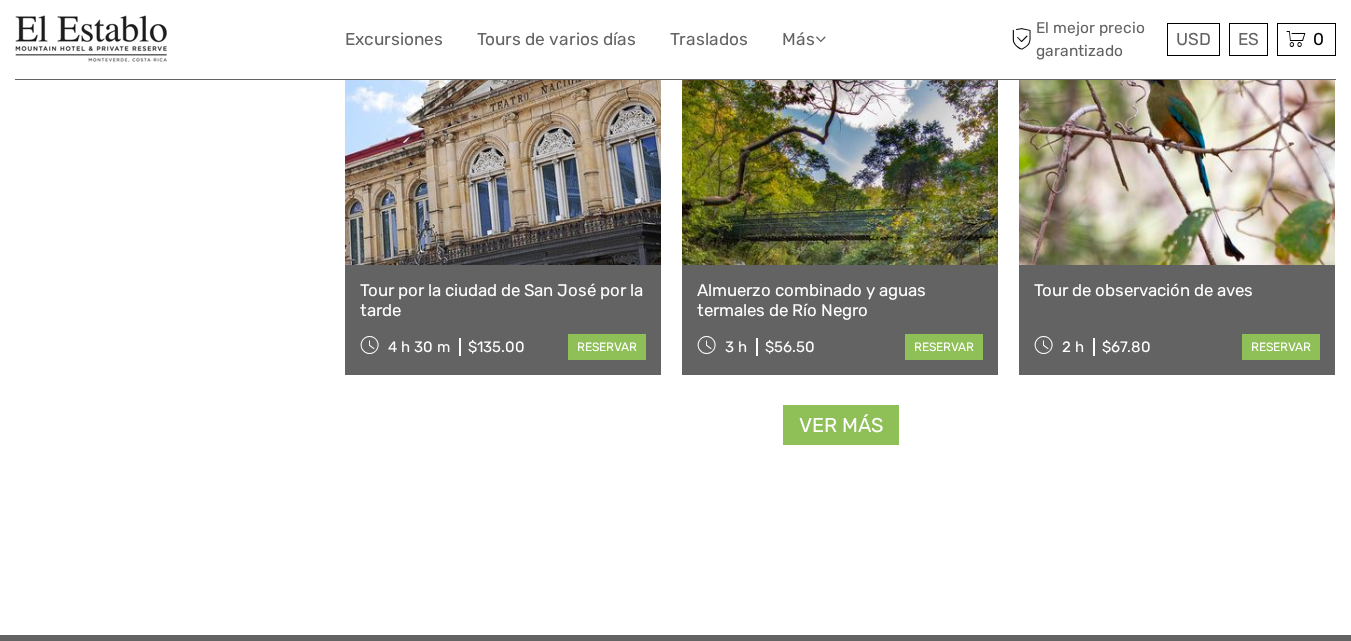 scroll, scrollTop: 8324, scrollLeft: 0, axis: vertical 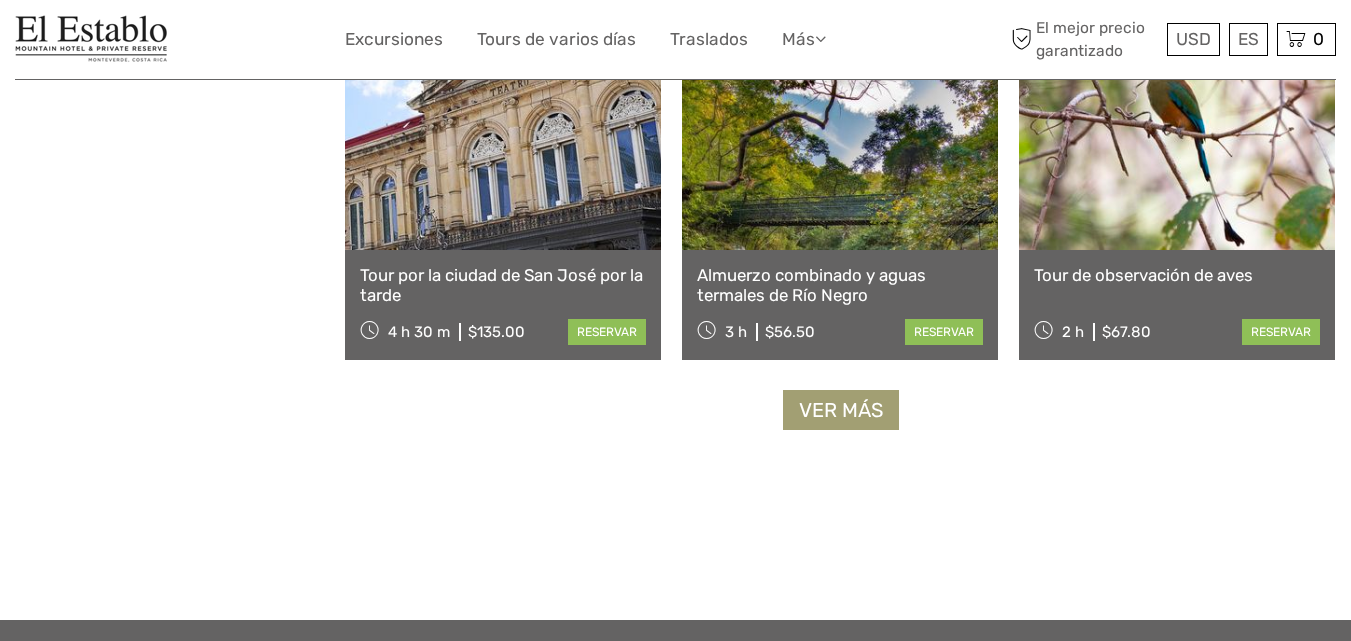 click on "Ver más" at bounding box center (841, 410) 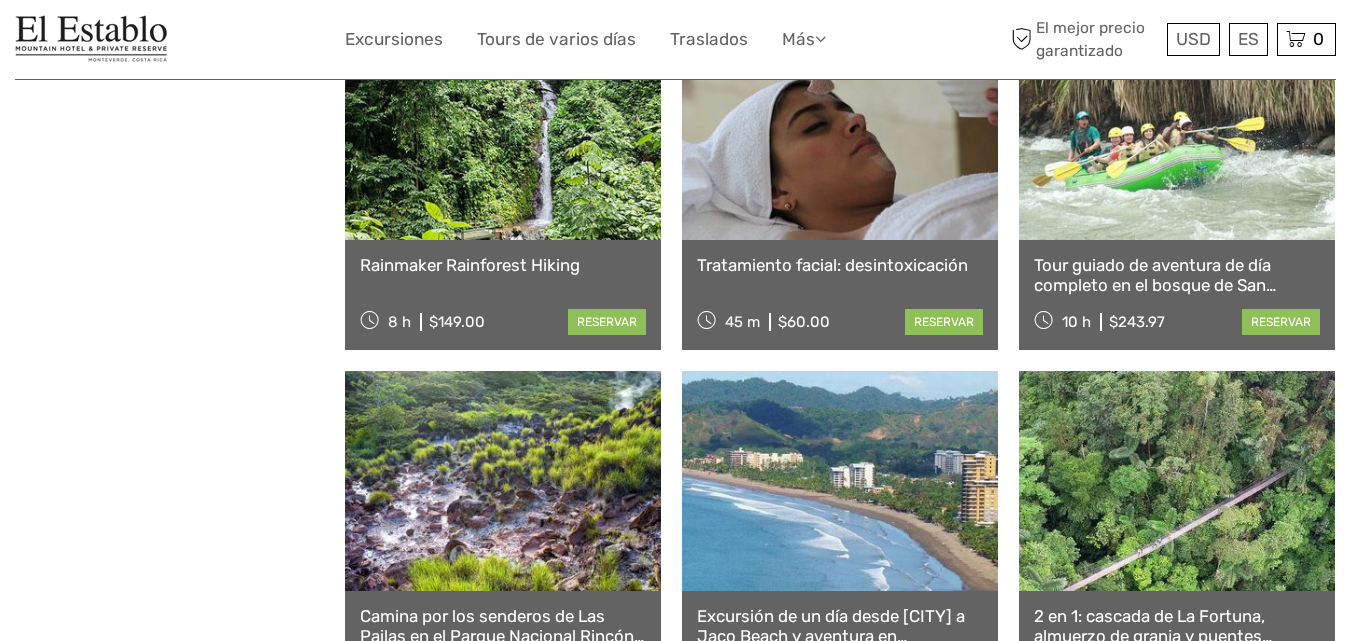 scroll, scrollTop: 8779, scrollLeft: 0, axis: vertical 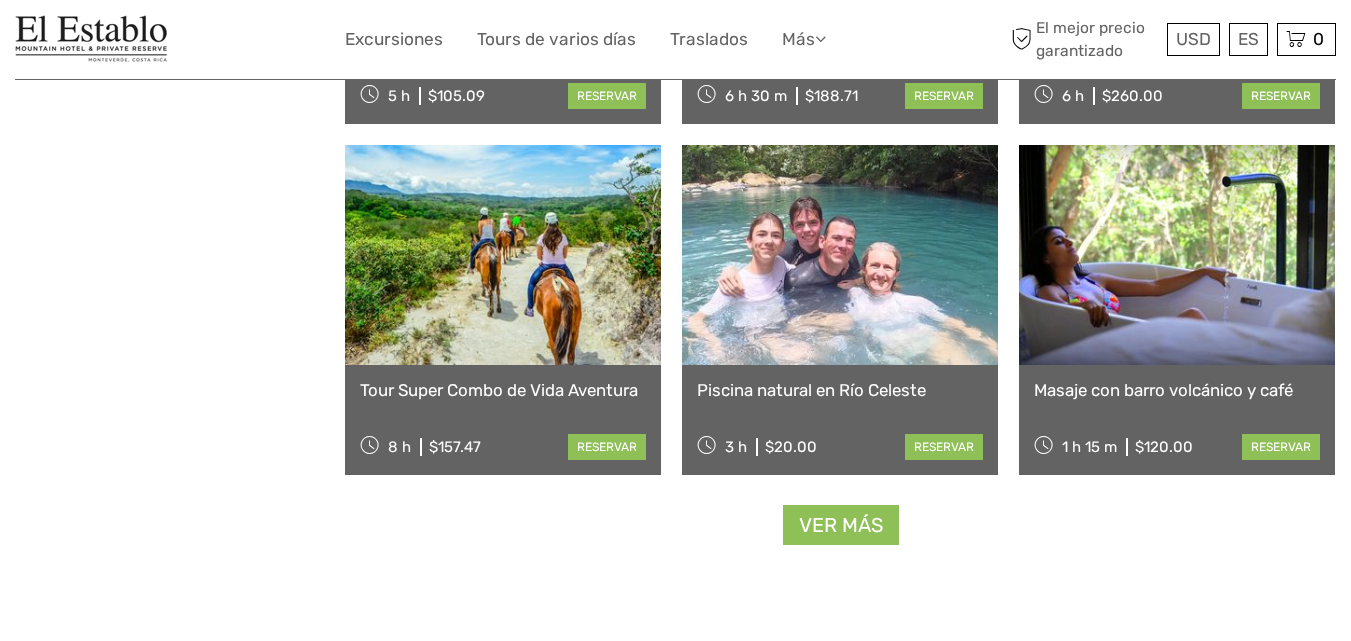 click on "Ver más" at bounding box center (841, 525) 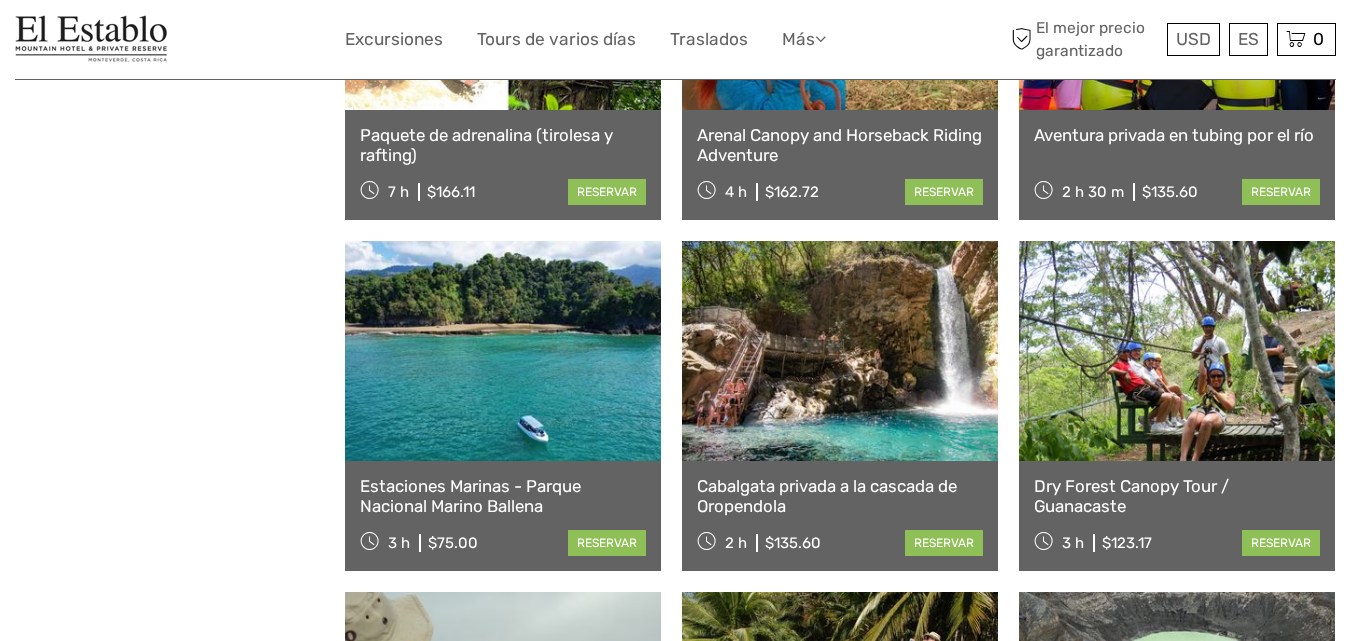 scroll, scrollTop: 10966, scrollLeft: 0, axis: vertical 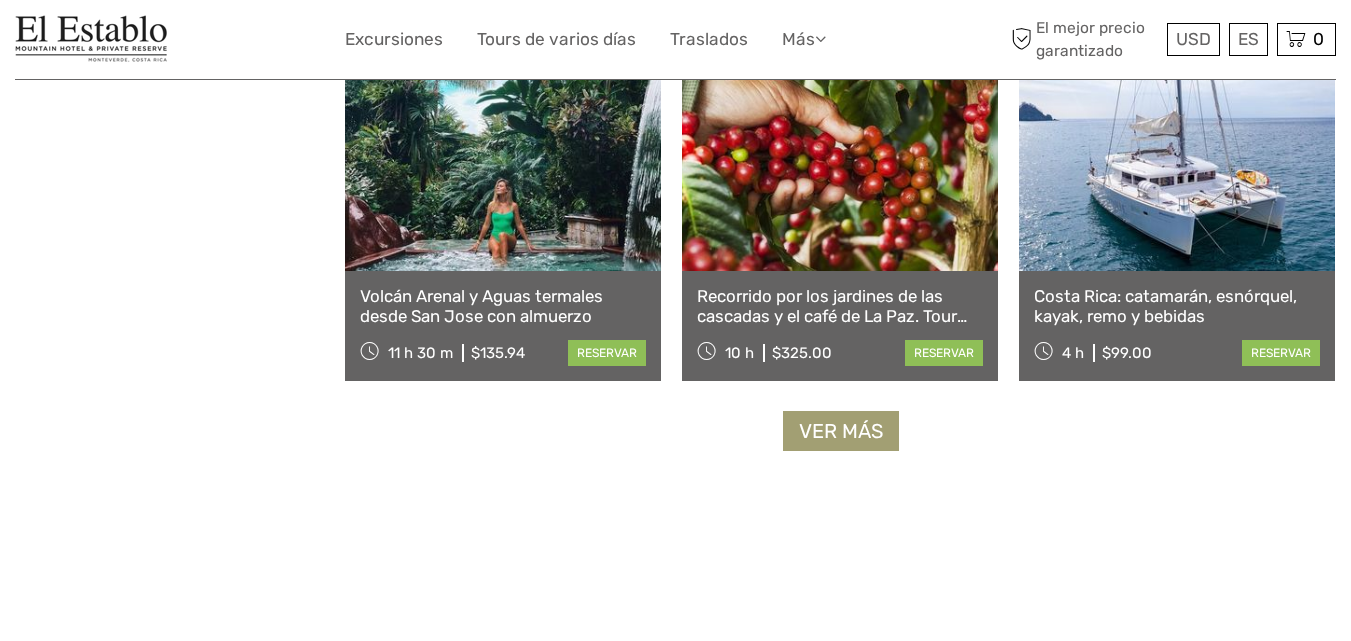 click on "Ver más" at bounding box center [841, 431] 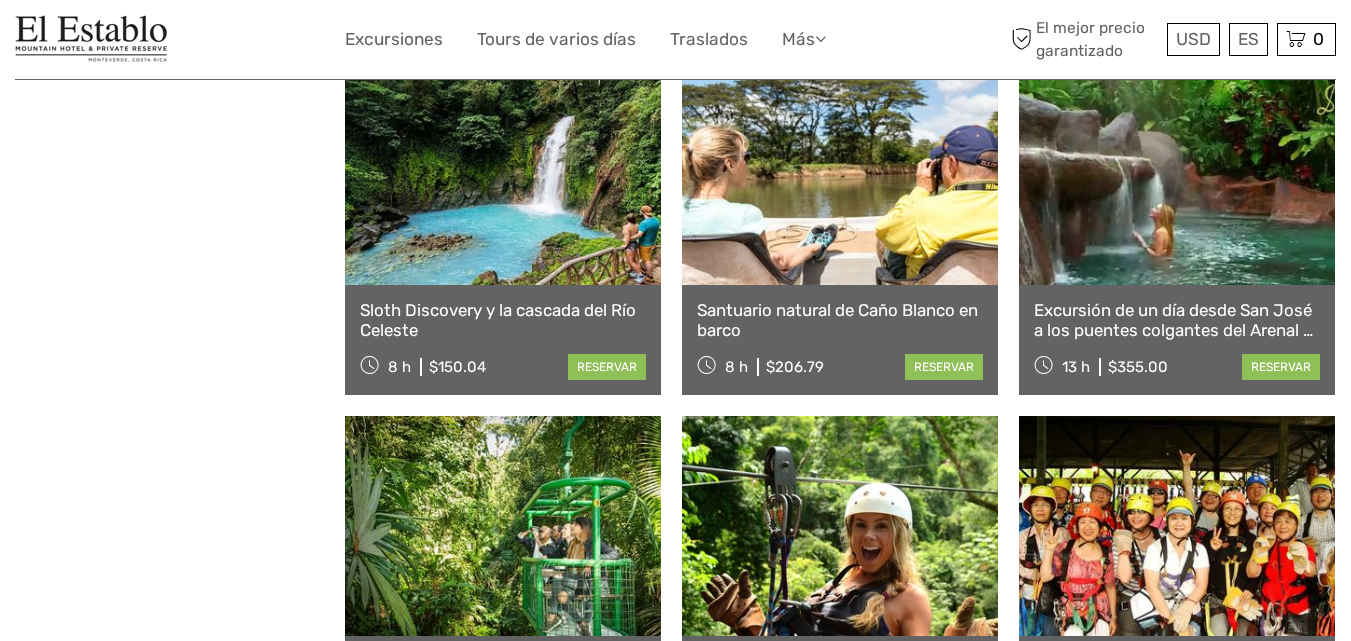 scroll, scrollTop: 12748, scrollLeft: 0, axis: vertical 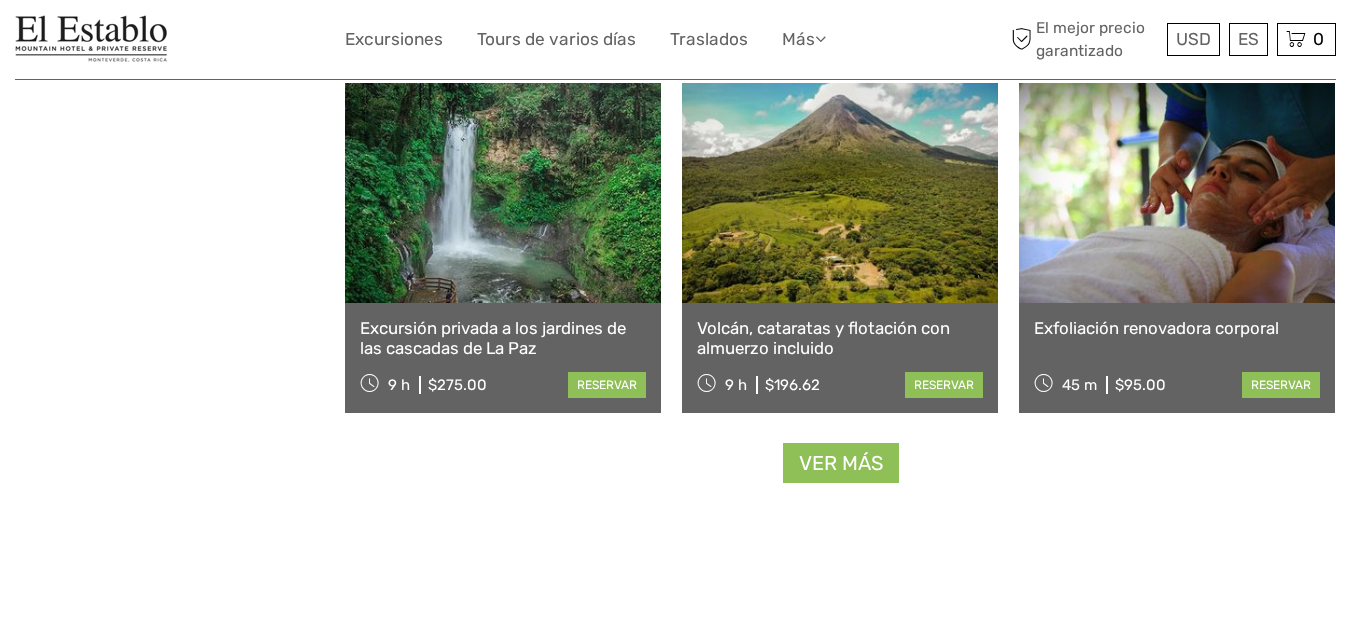 click on "Ver más" at bounding box center (841, 463) 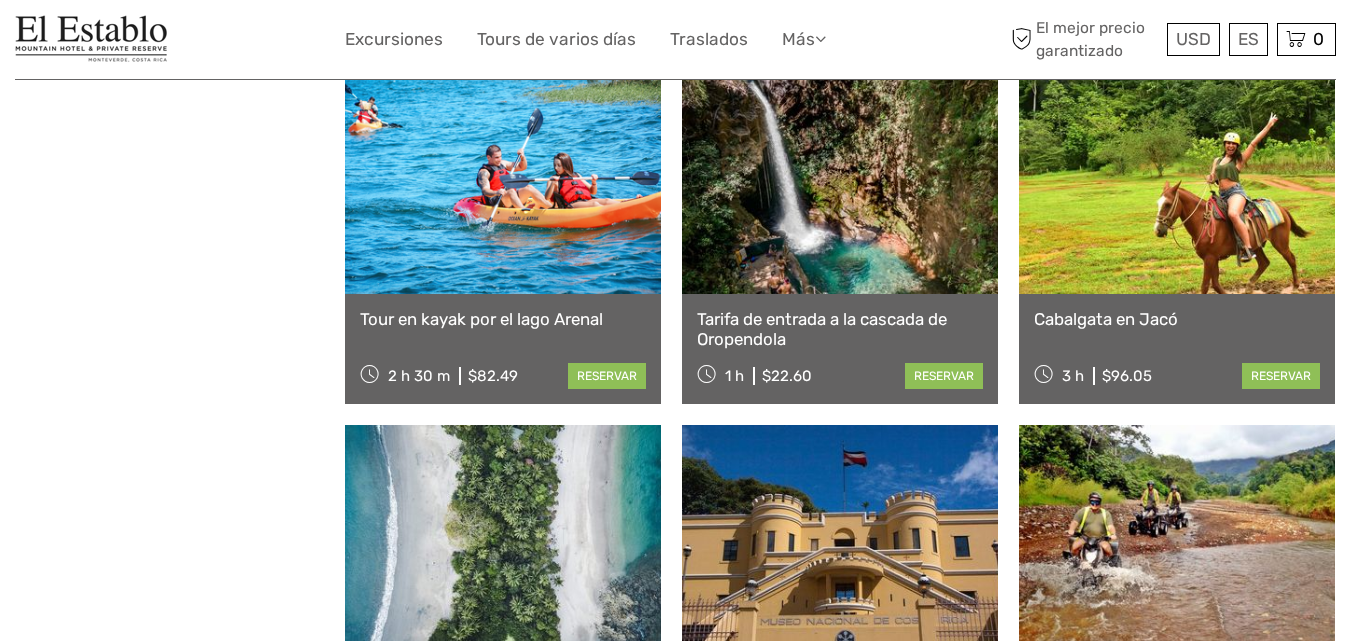 scroll, scrollTop: 16470, scrollLeft: 0, axis: vertical 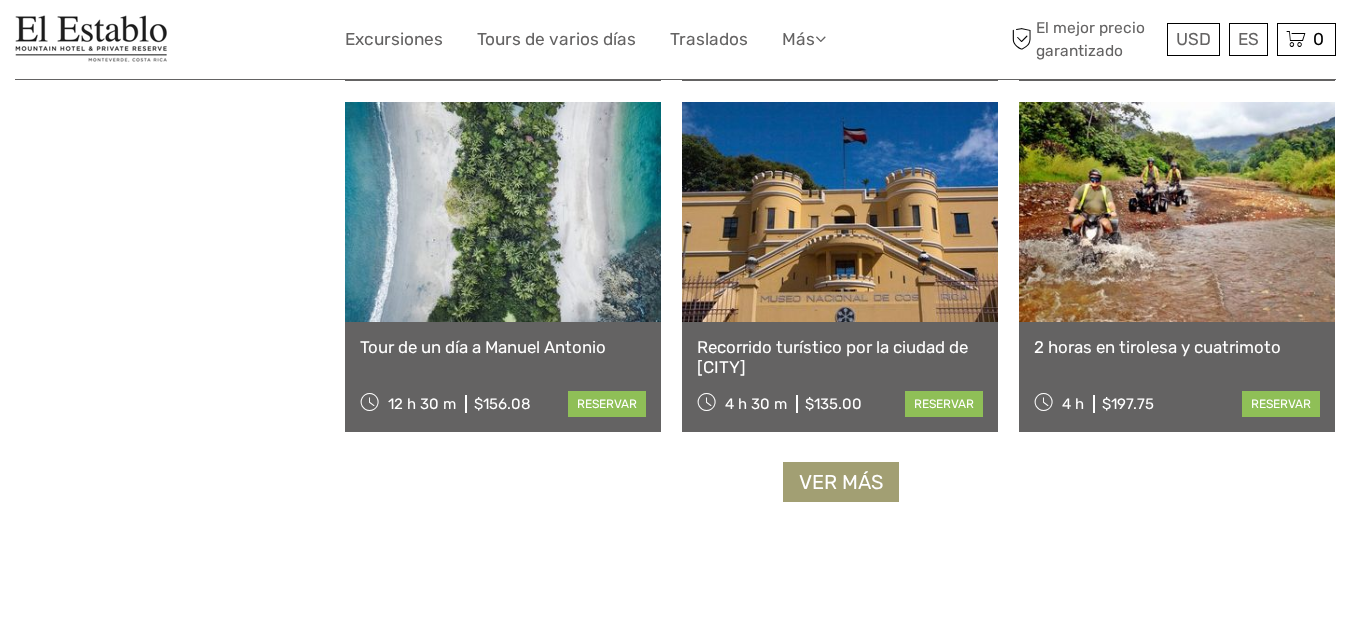 click on "Ver más" at bounding box center (841, 482) 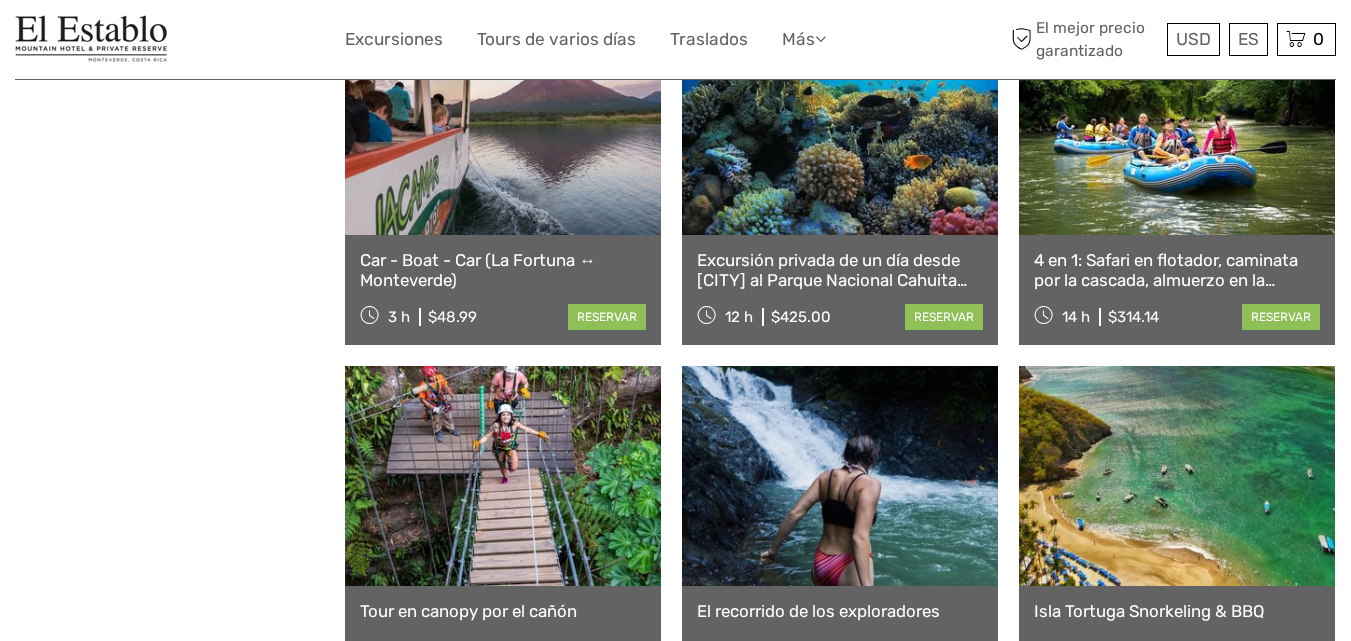 scroll, scrollTop: 17497, scrollLeft: 0, axis: vertical 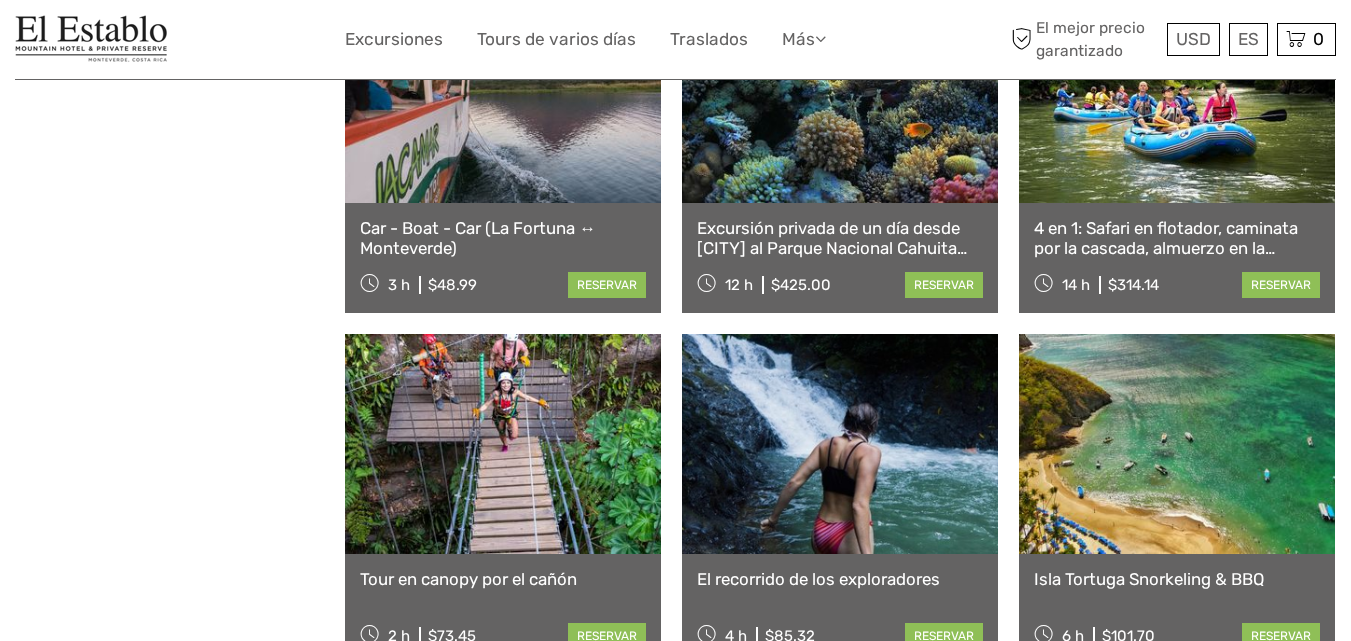 click on "USD
USD
€
£
ES
English
Español
Deutsch
Excursiones
Tours de varios días
Traslados
Más
Blog de Viaje
Volver a Hotel
Blog de Viaje
Volver a Hotel
El mejor precio garantizado
El mejor precio garantizado
USD
USD
€
£
ES
English
Español
Deutsch
0" at bounding box center (675, -7553) 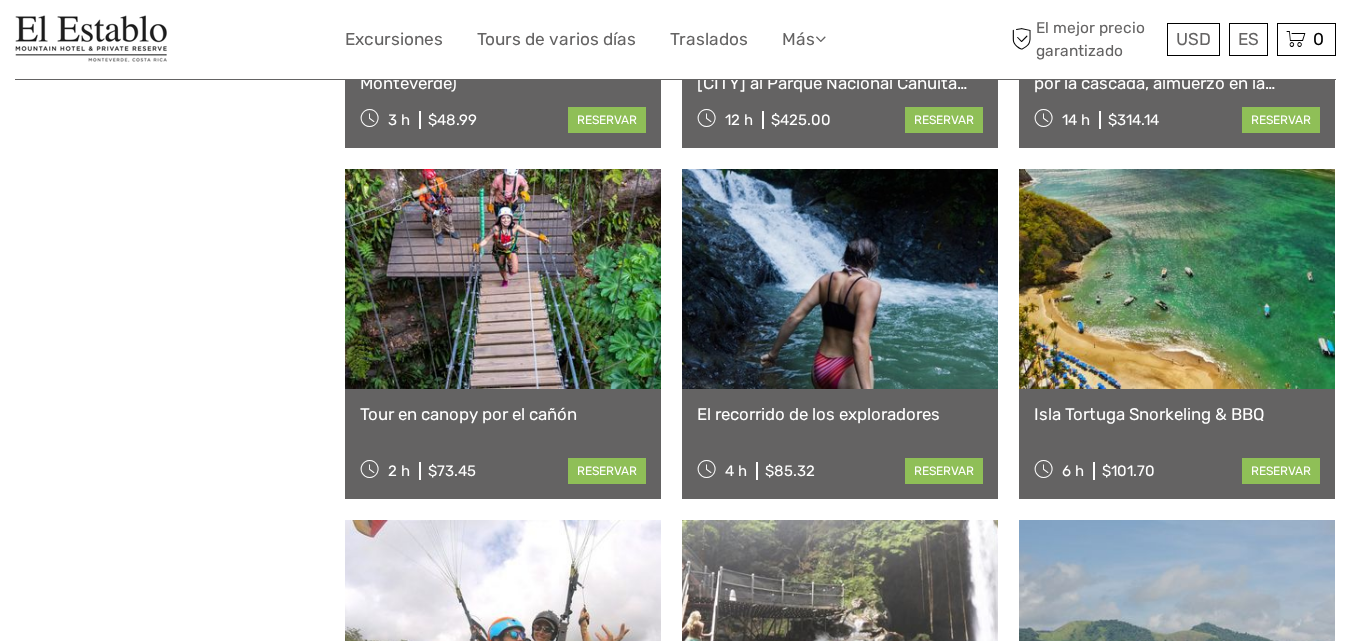scroll, scrollTop: 17694, scrollLeft: 0, axis: vertical 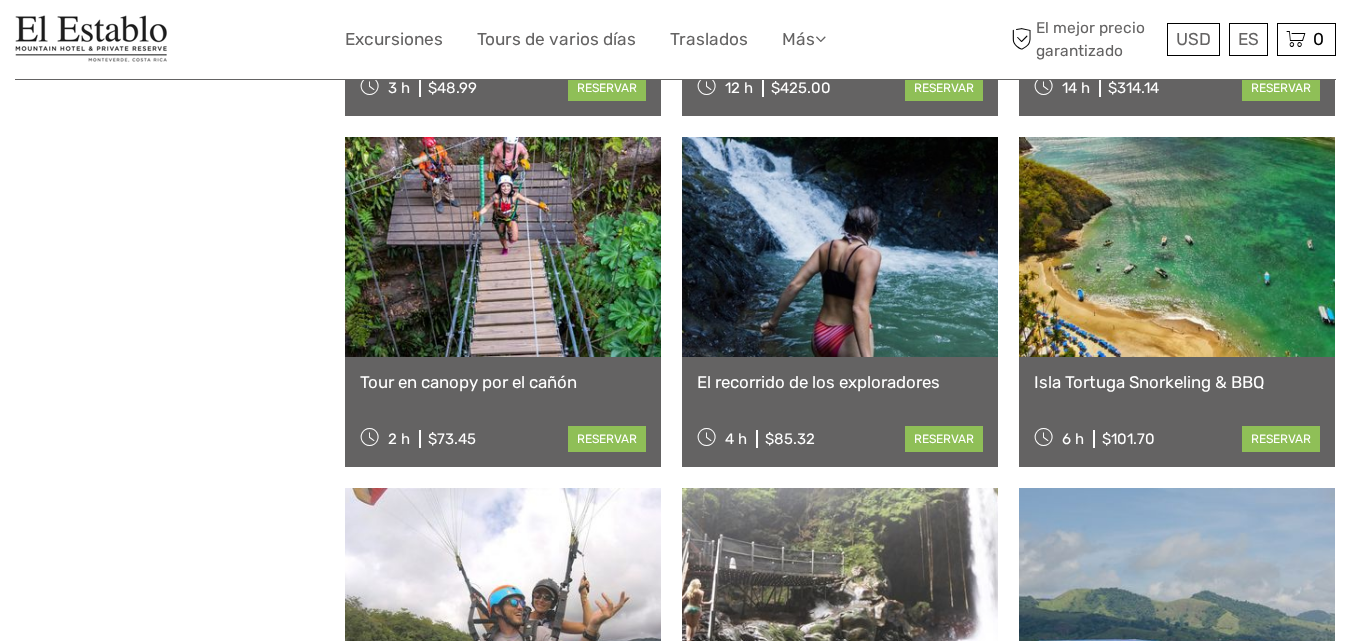 click on "Isla Tortuga Snorkeling & BBQ" at bounding box center [1177, 382] 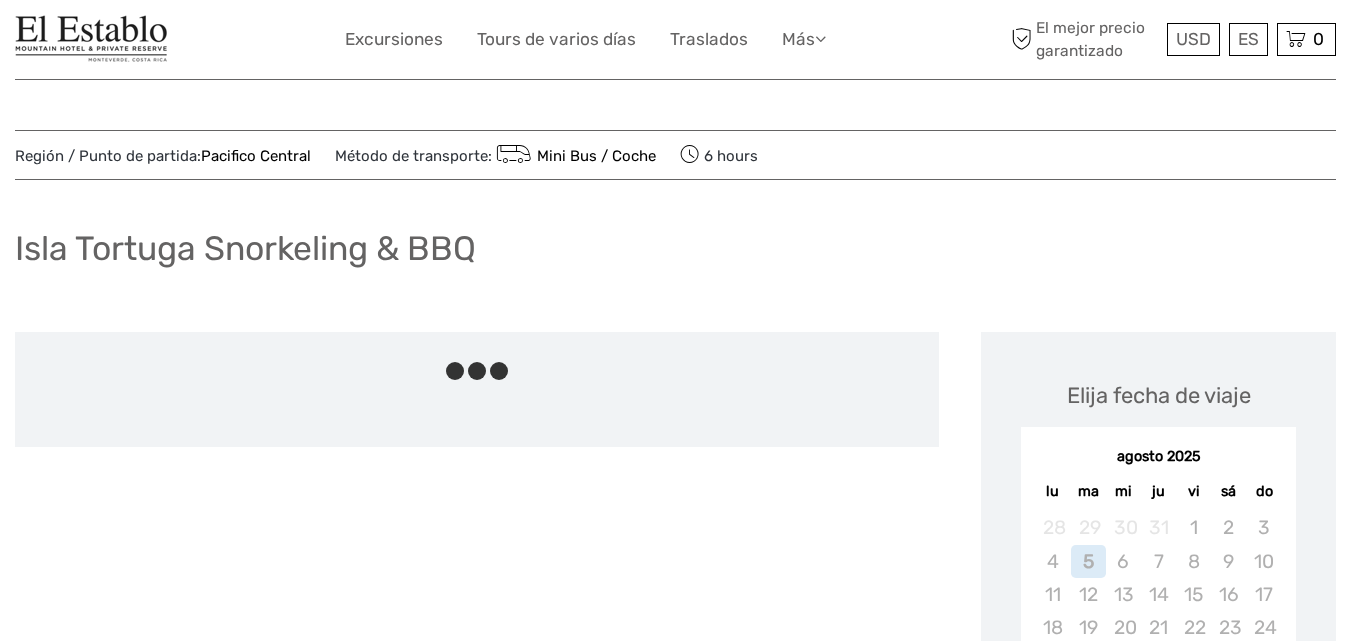 scroll, scrollTop: 0, scrollLeft: 0, axis: both 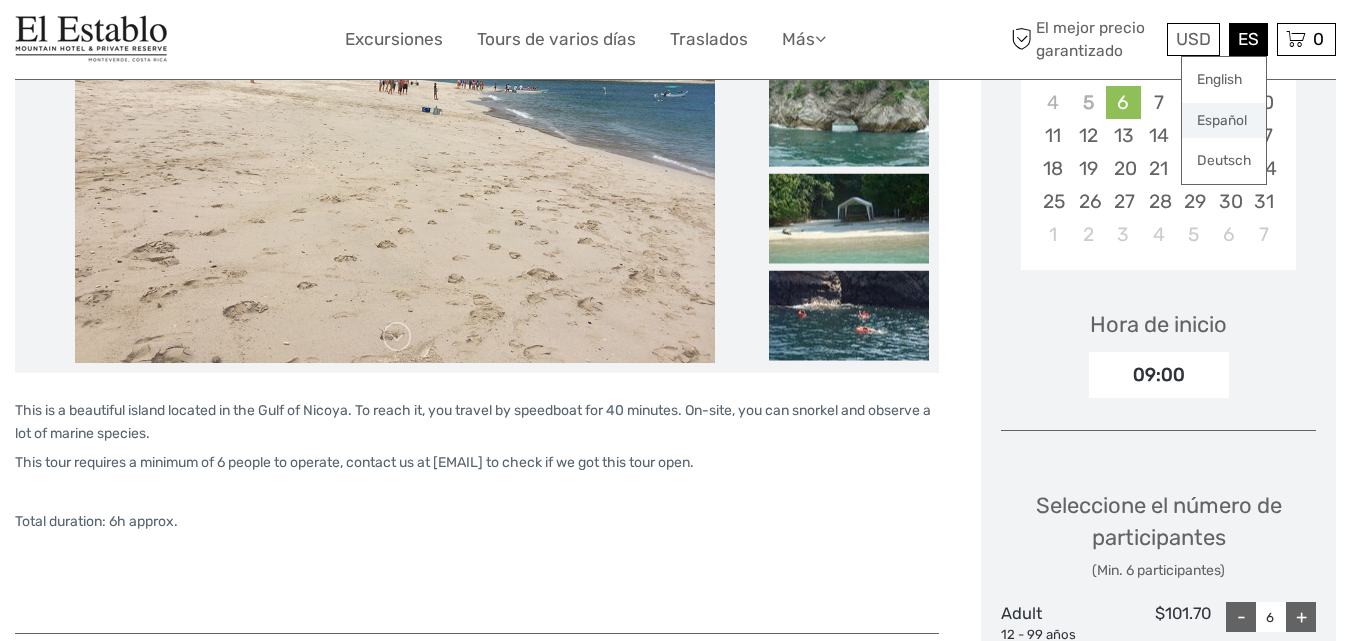 click on "Español" at bounding box center (1224, 121) 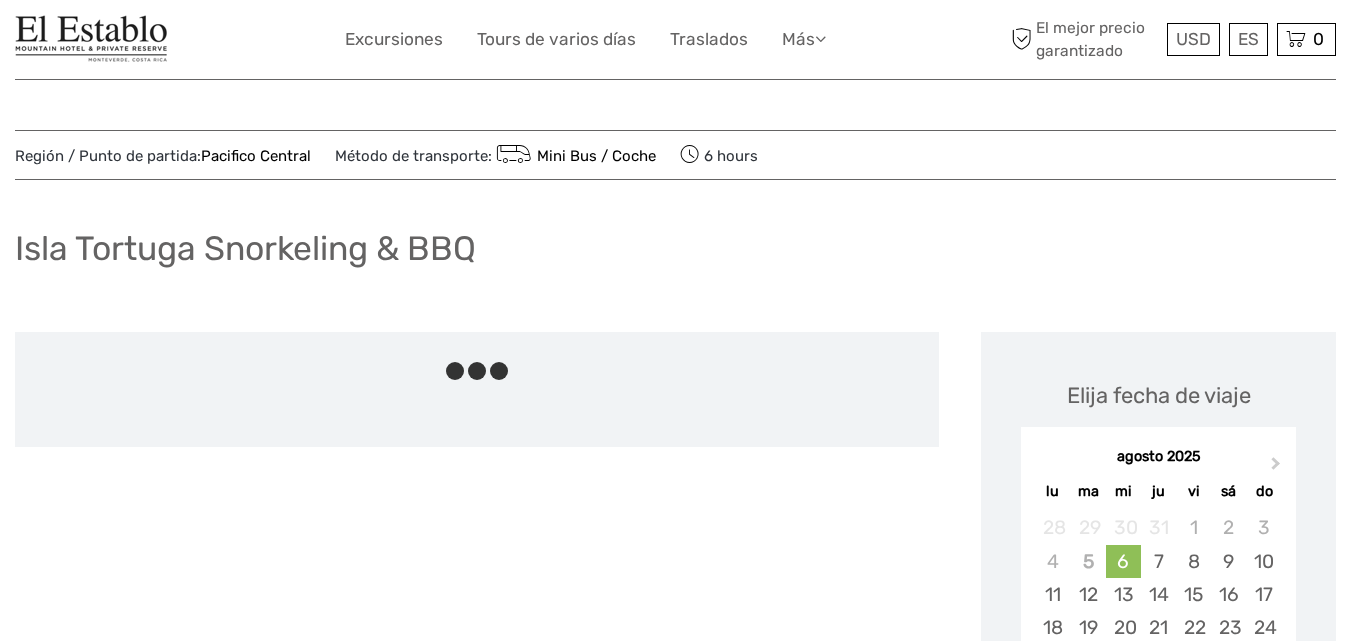 scroll, scrollTop: 0, scrollLeft: 0, axis: both 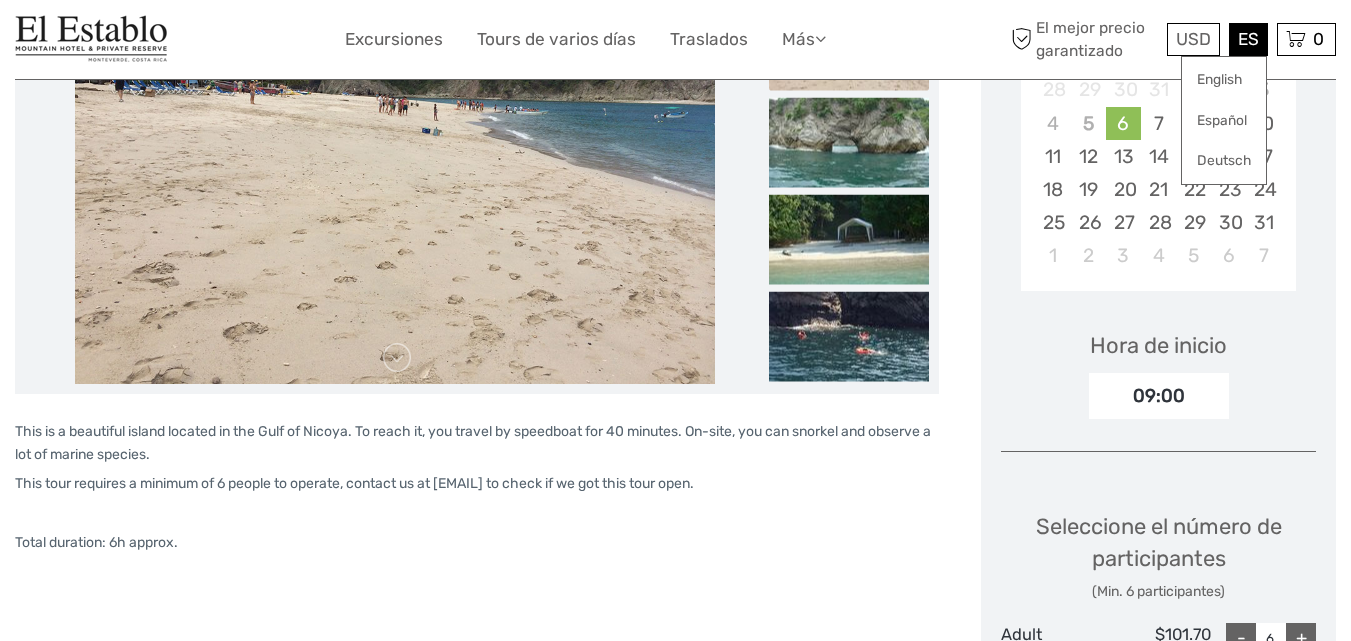 click on "ES
English
Español Deutsch" at bounding box center [1248, 39] 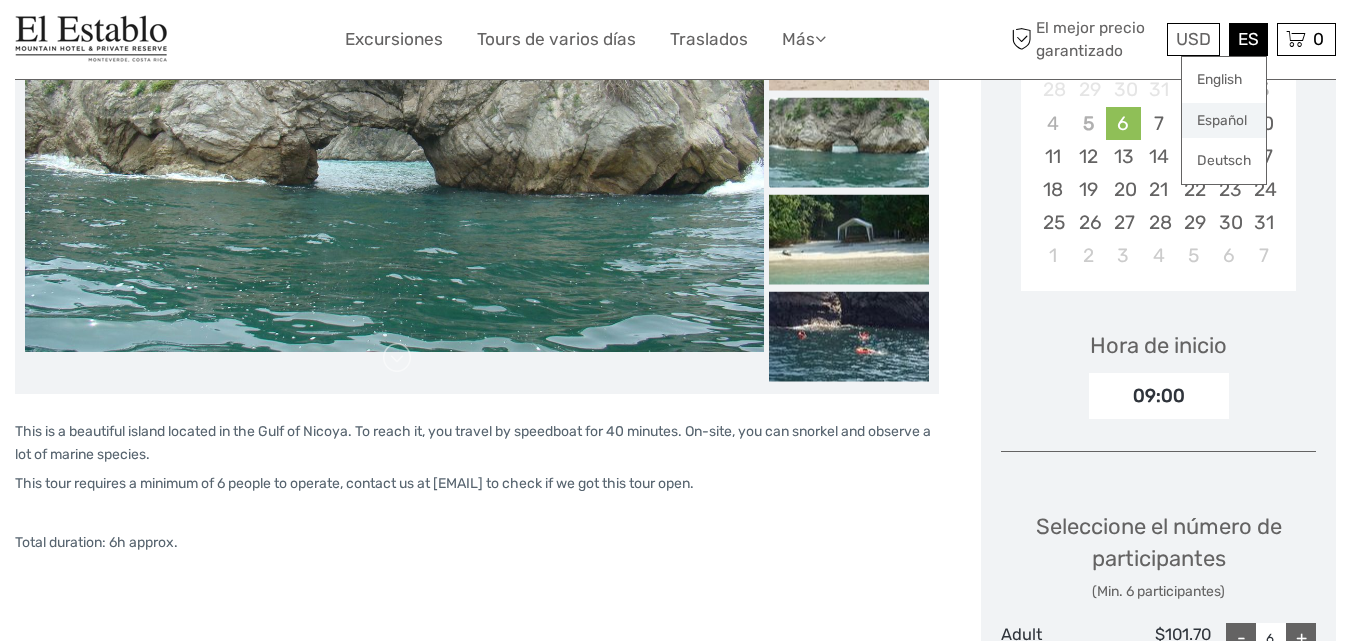 click on "Español" at bounding box center (1224, 121) 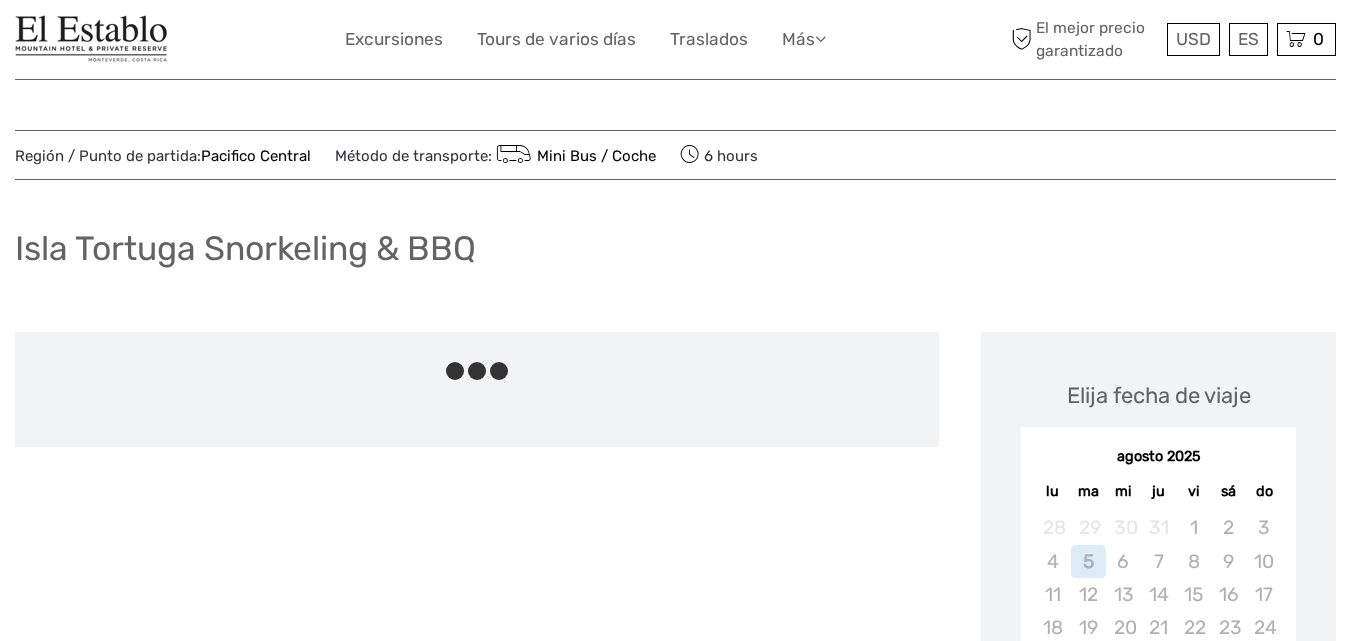 scroll, scrollTop: 0, scrollLeft: 0, axis: both 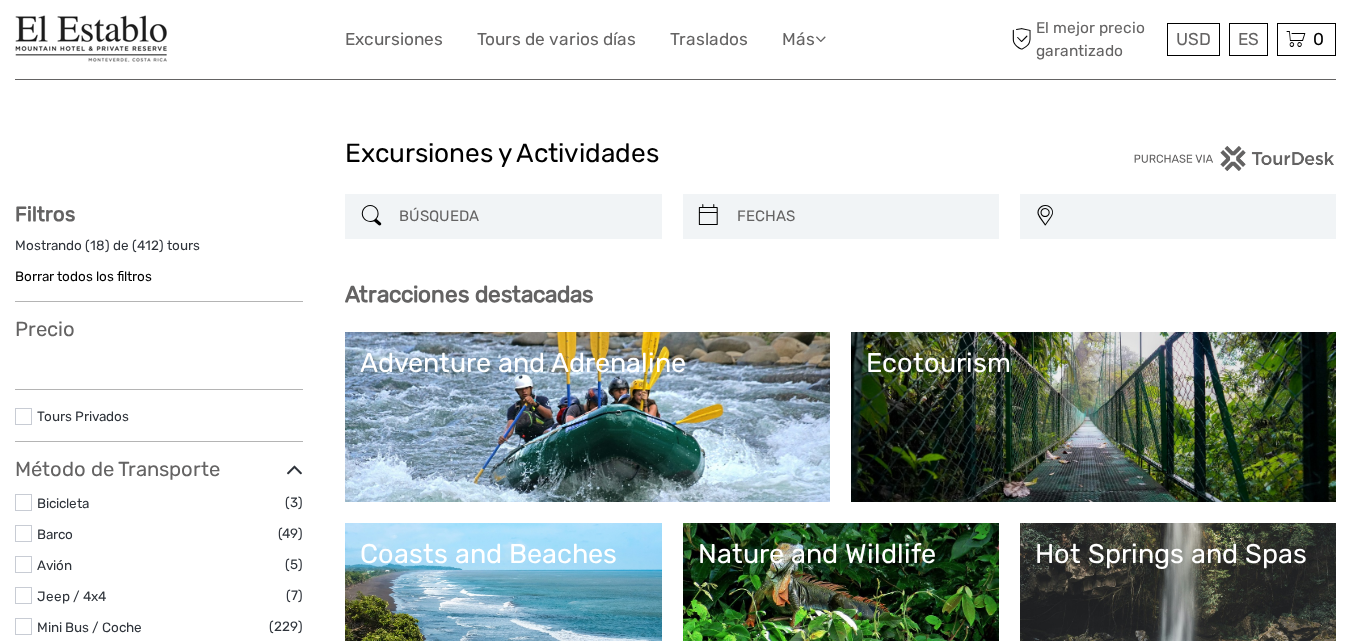 select 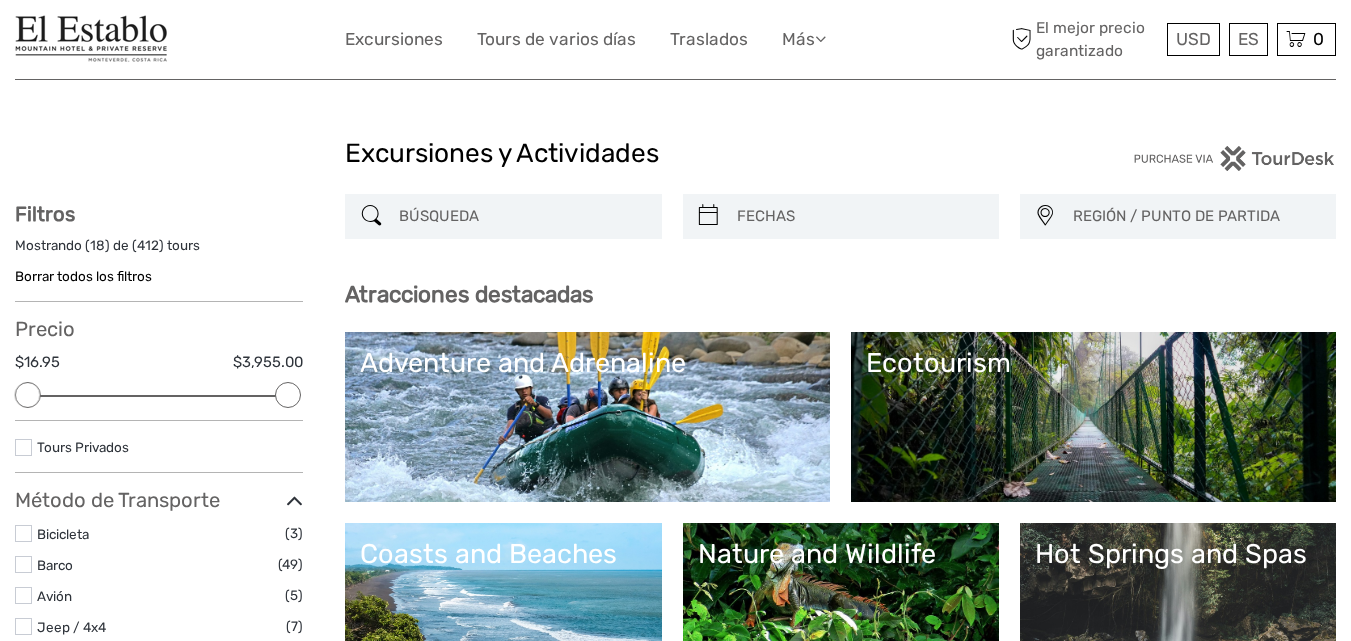 scroll, scrollTop: 2884, scrollLeft: 0, axis: vertical 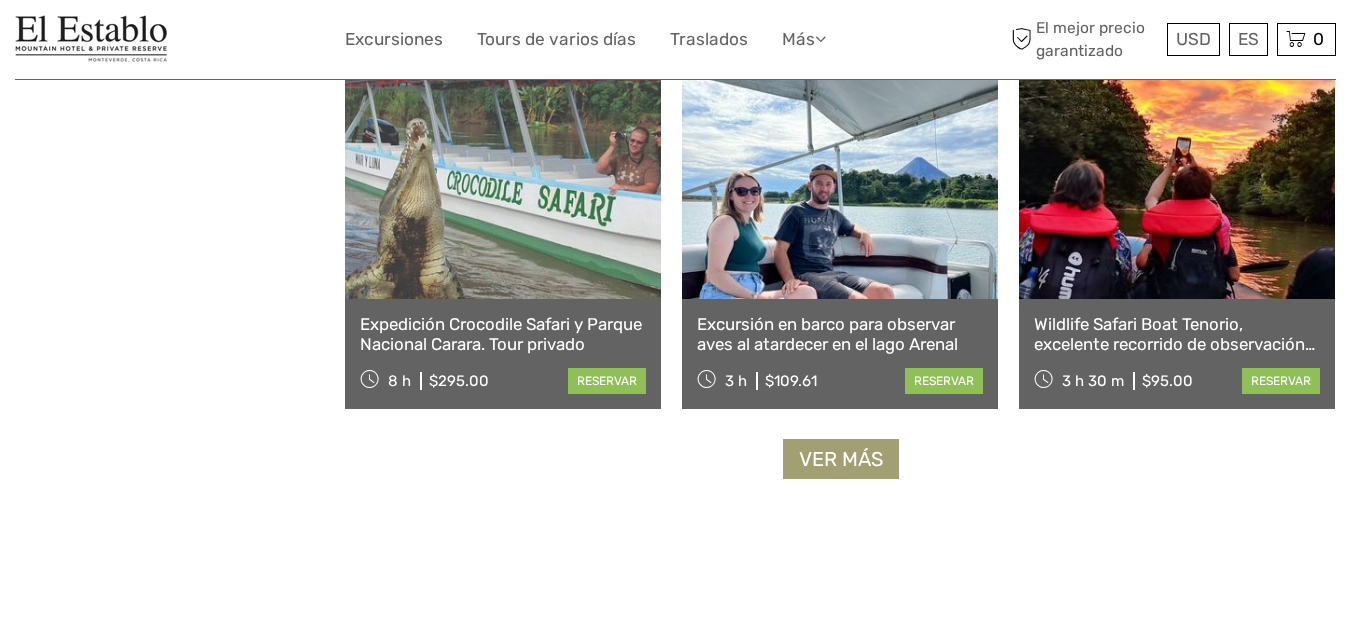 drag, startPoint x: 815, startPoint y: 461, endPoint x: 952, endPoint y: 487, distance: 139.44533 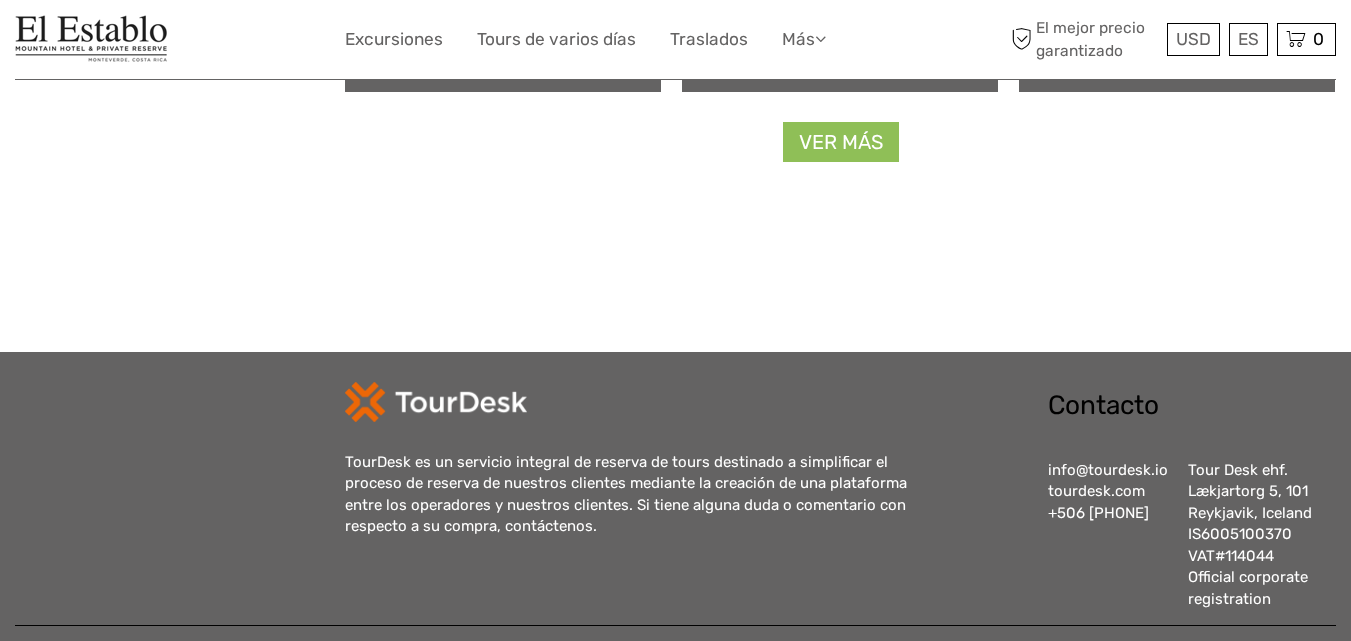 scroll, scrollTop: 4506, scrollLeft: 0, axis: vertical 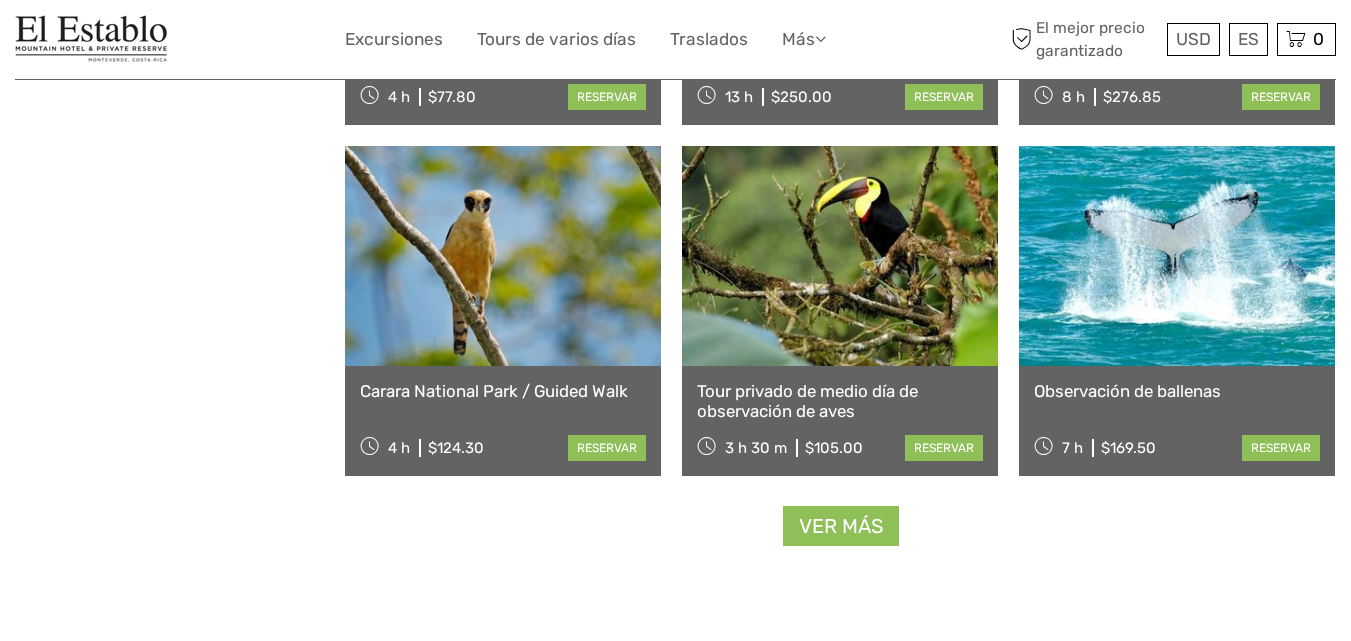 click on "Ver más" at bounding box center [841, 526] 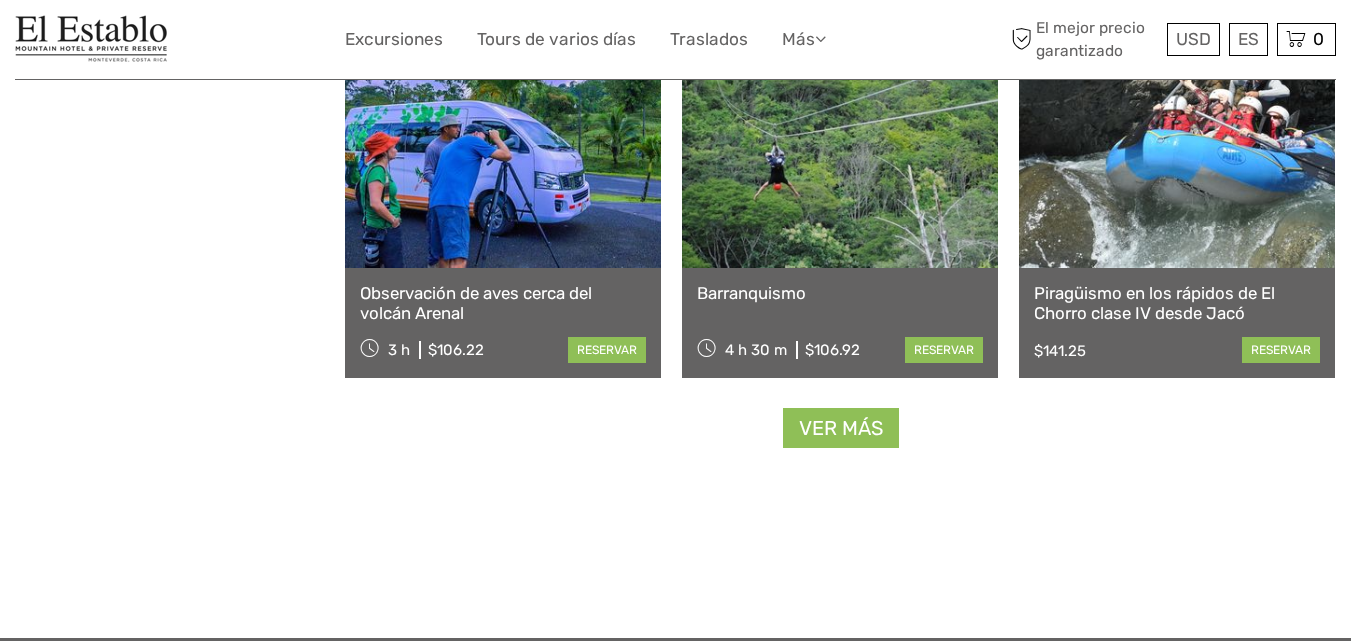 scroll, scrollTop: 6272, scrollLeft: 0, axis: vertical 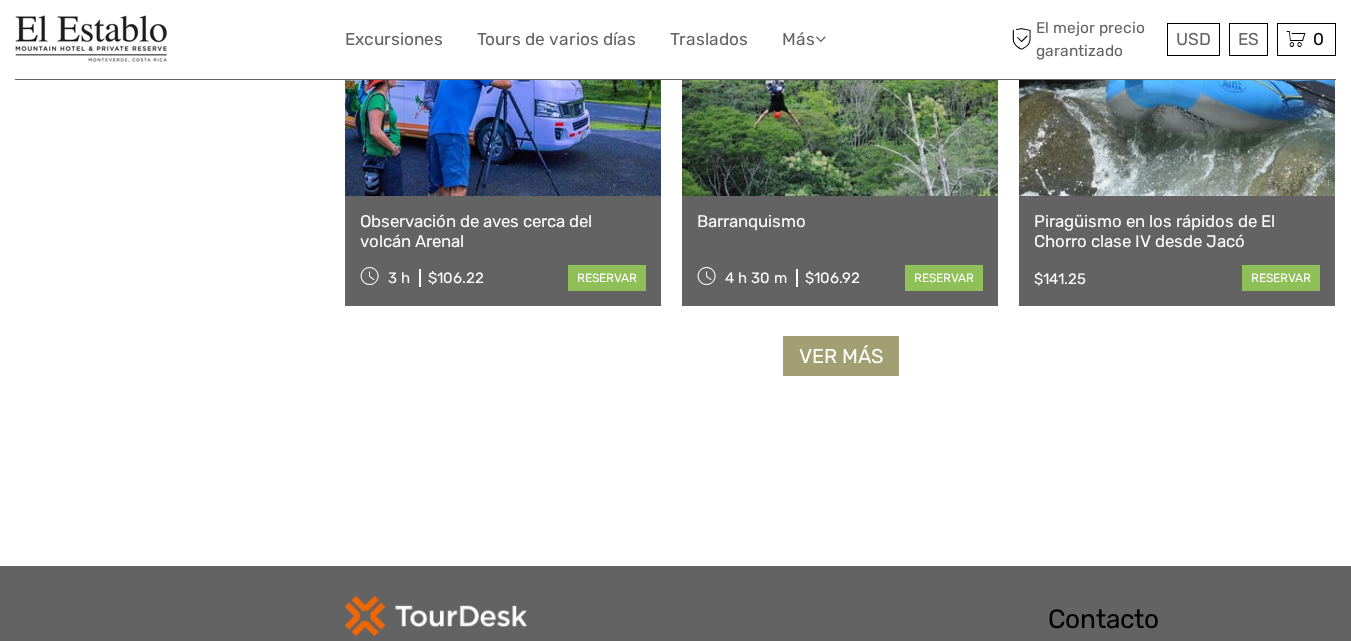 click on "Ver más" at bounding box center (841, 356) 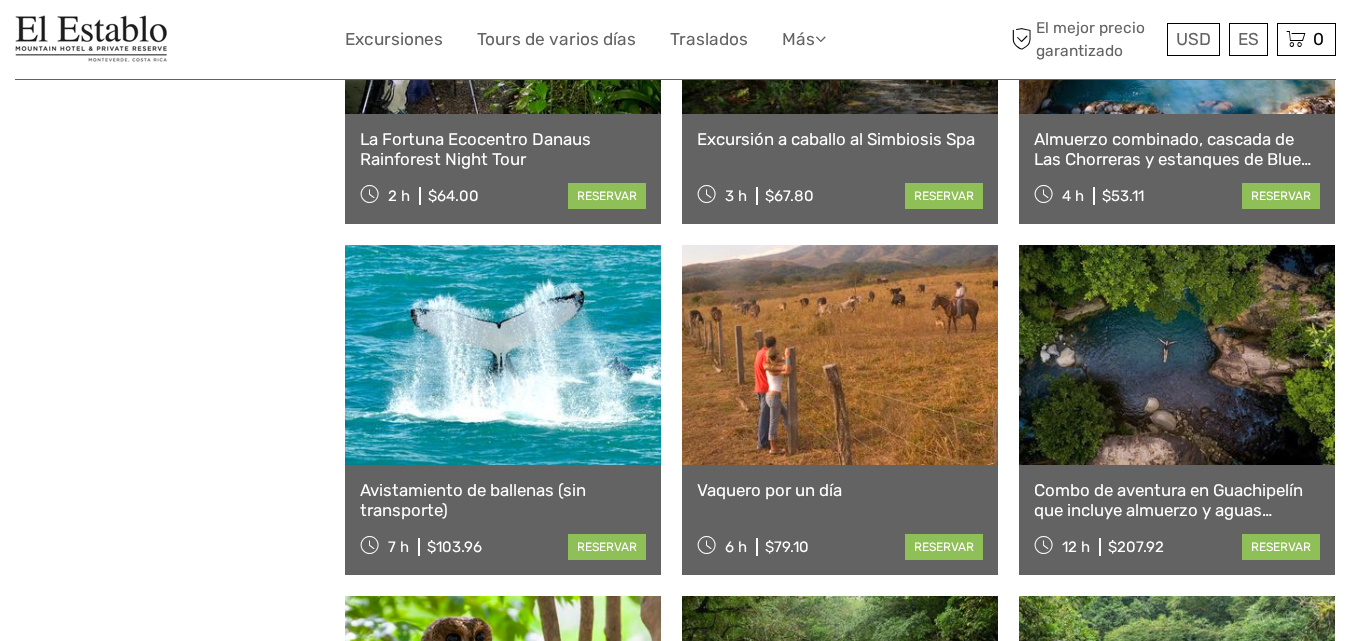 scroll, scrollTop: 6735, scrollLeft: 0, axis: vertical 